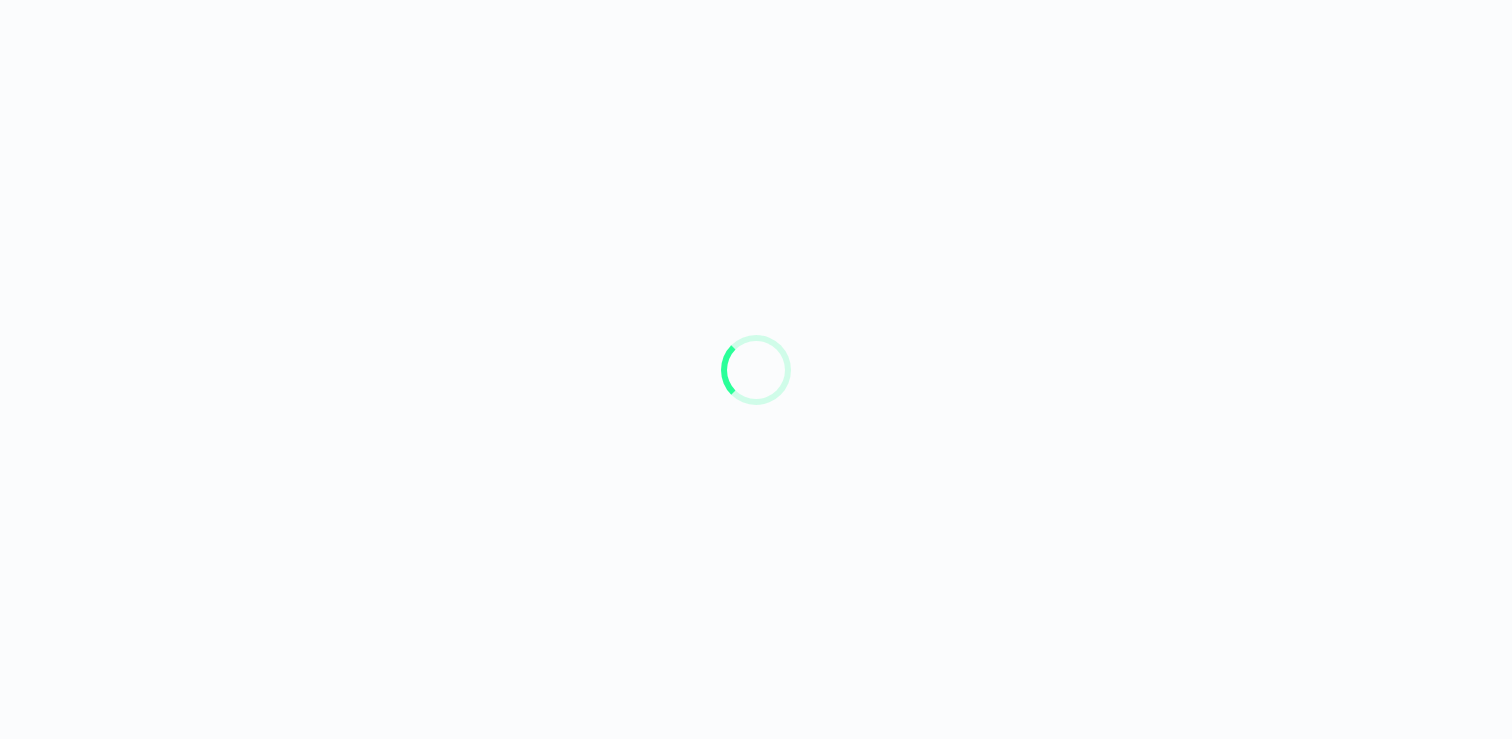 scroll, scrollTop: 0, scrollLeft: 0, axis: both 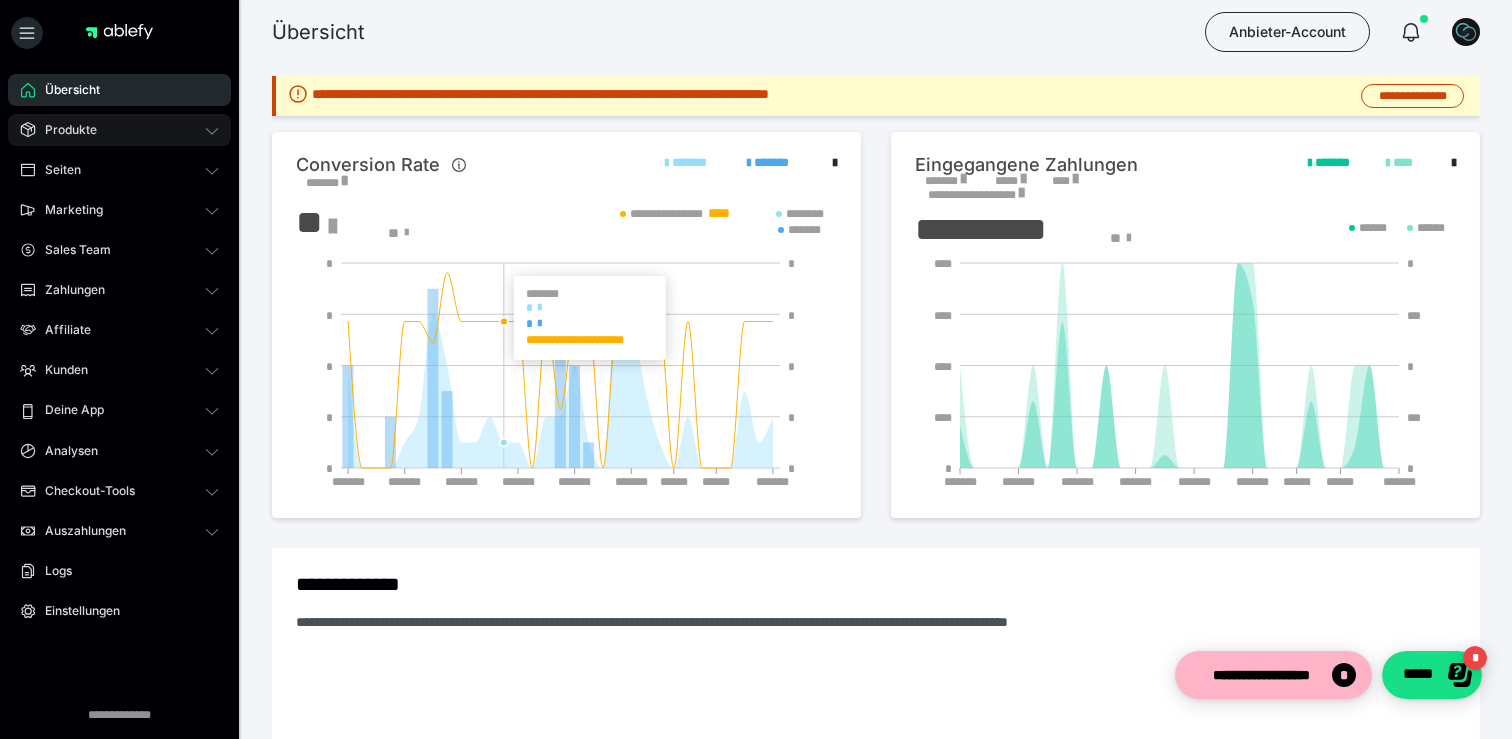 click on "Produkte" at bounding box center [119, 130] 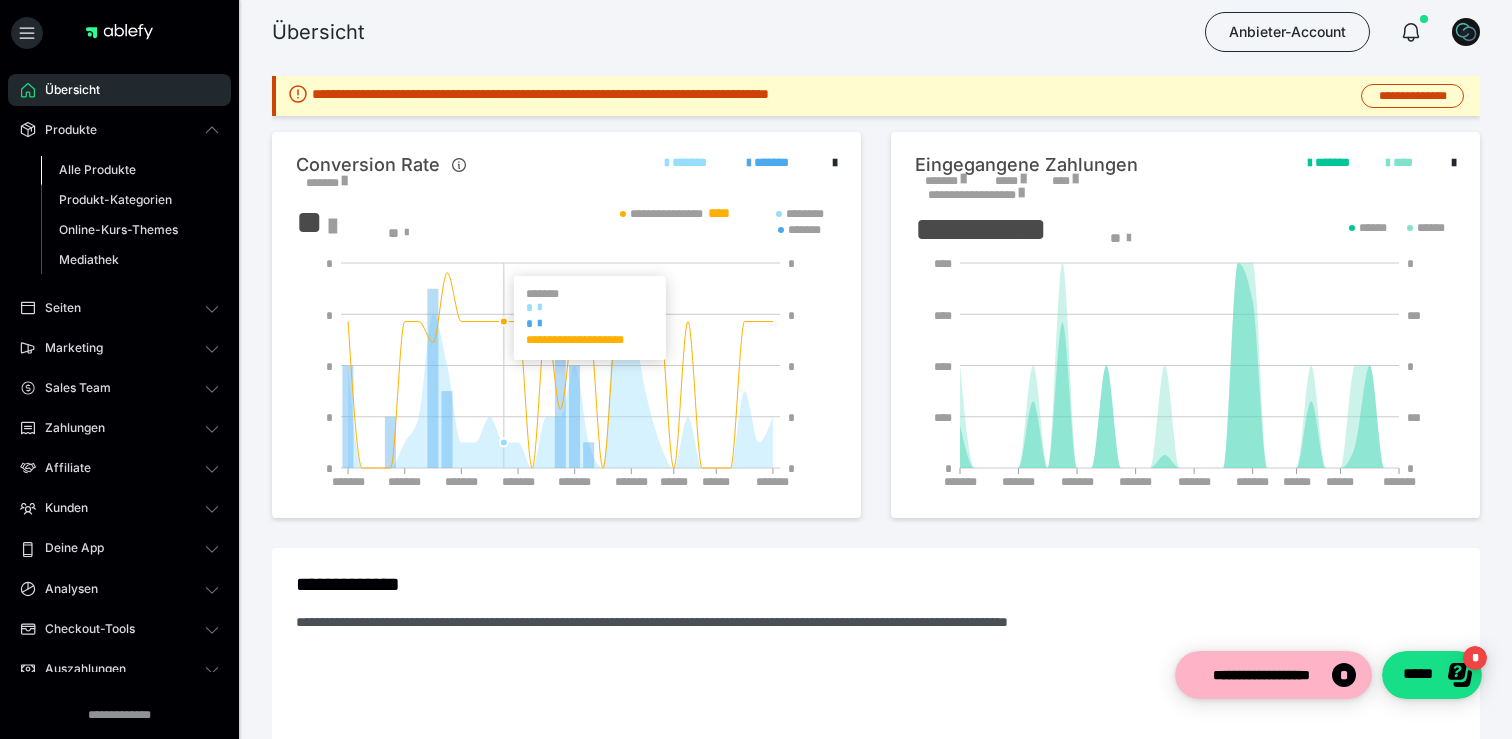 click on "Alle Produkte" at bounding box center (97, 169) 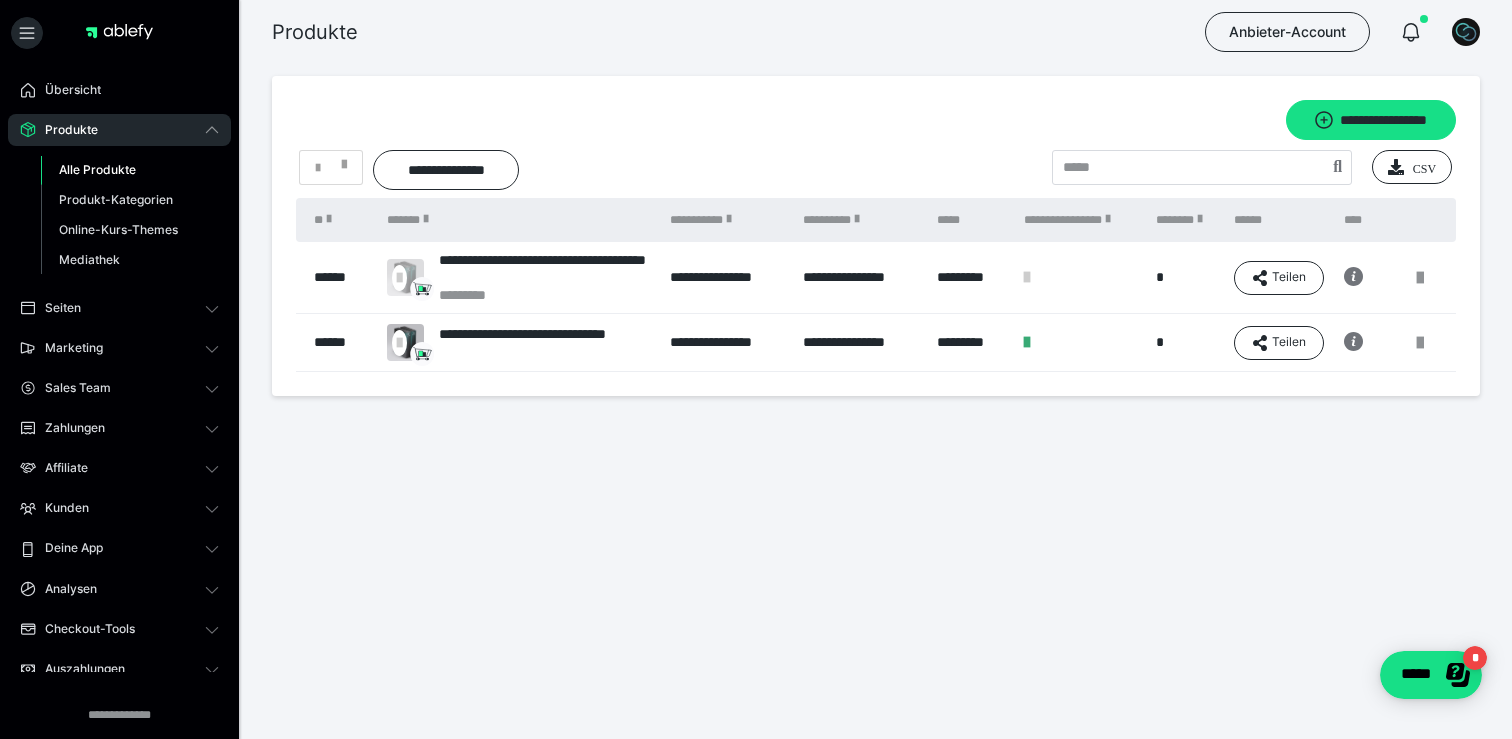 click on "Alle Produkte" at bounding box center (97, 169) 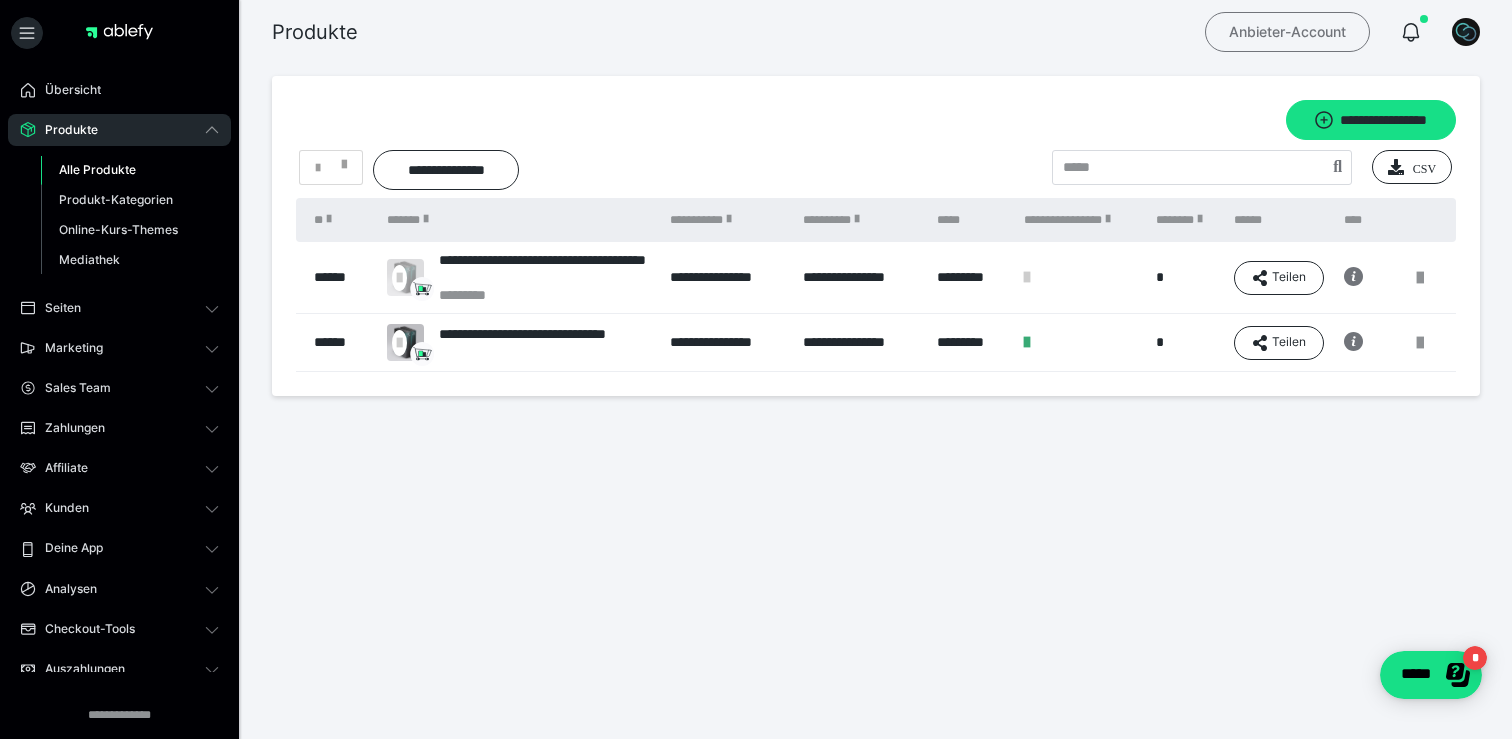 click on "Anbieter-Account" at bounding box center (1287, 32) 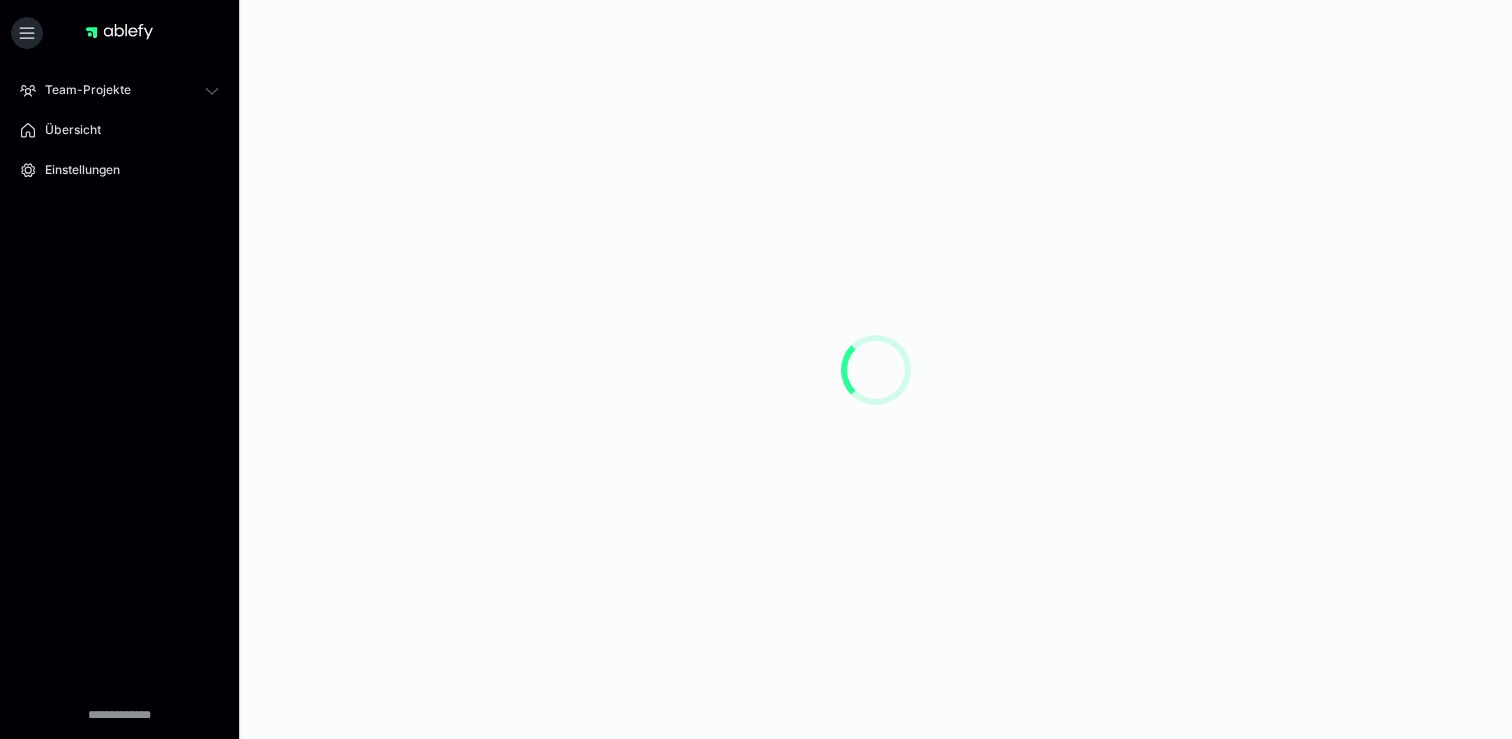 scroll, scrollTop: 0, scrollLeft: 0, axis: both 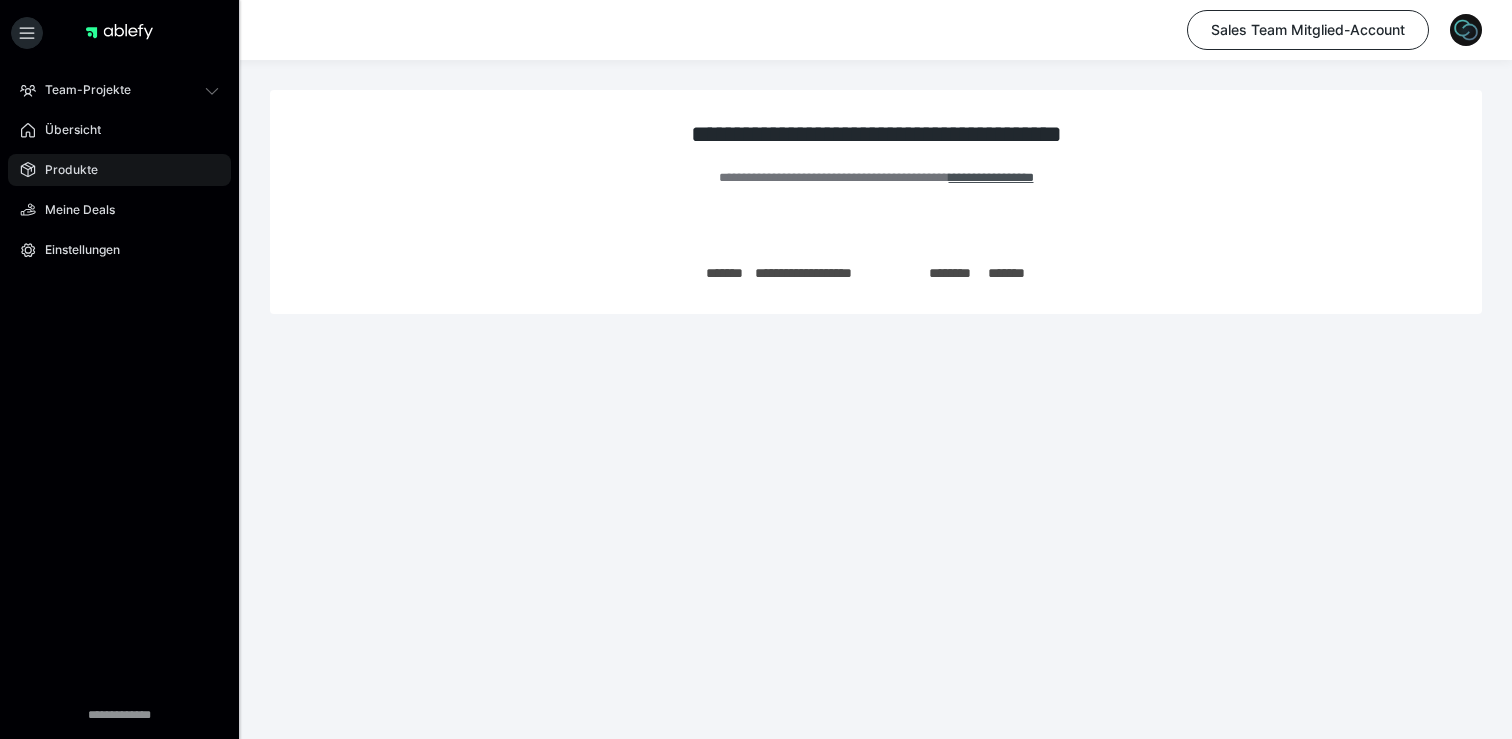 click on "Produkte" at bounding box center [119, 170] 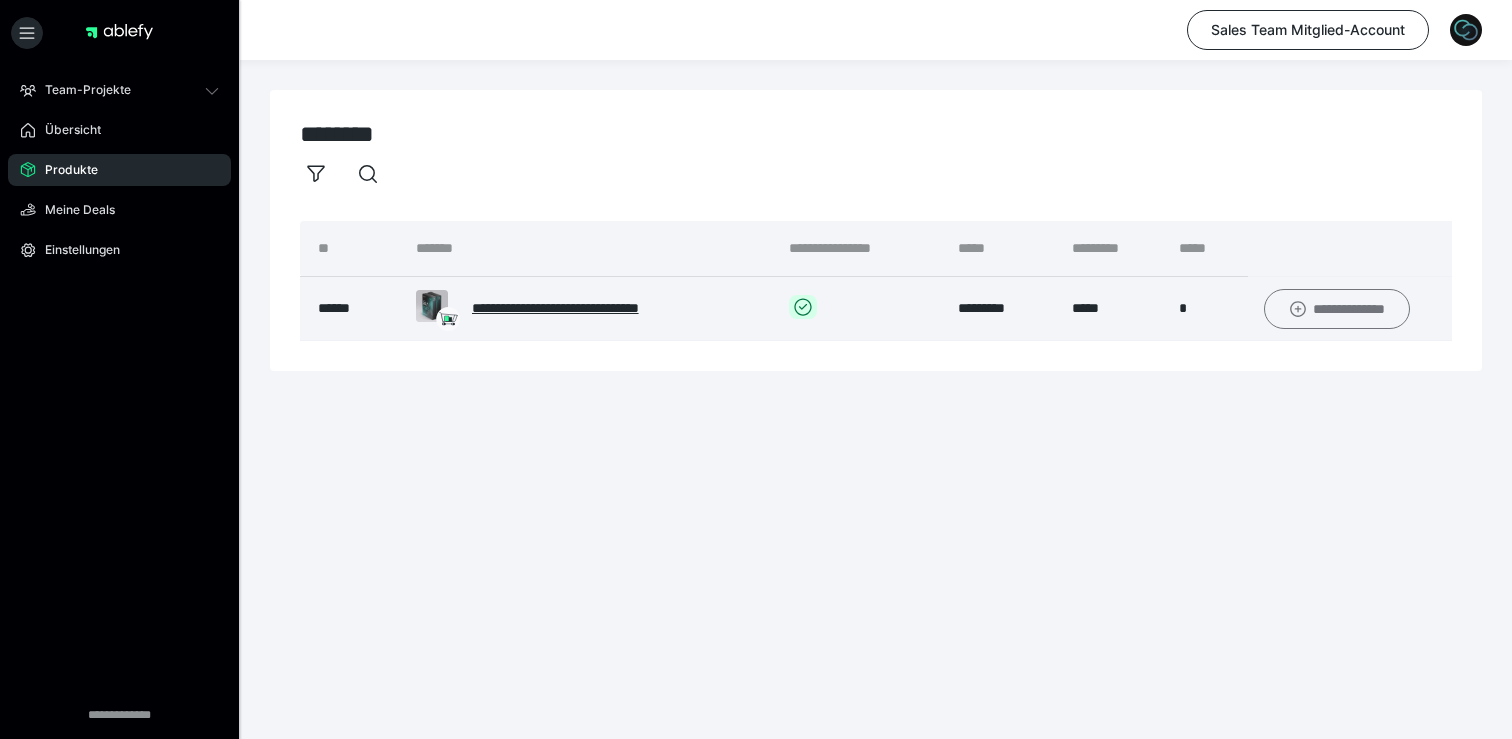 click 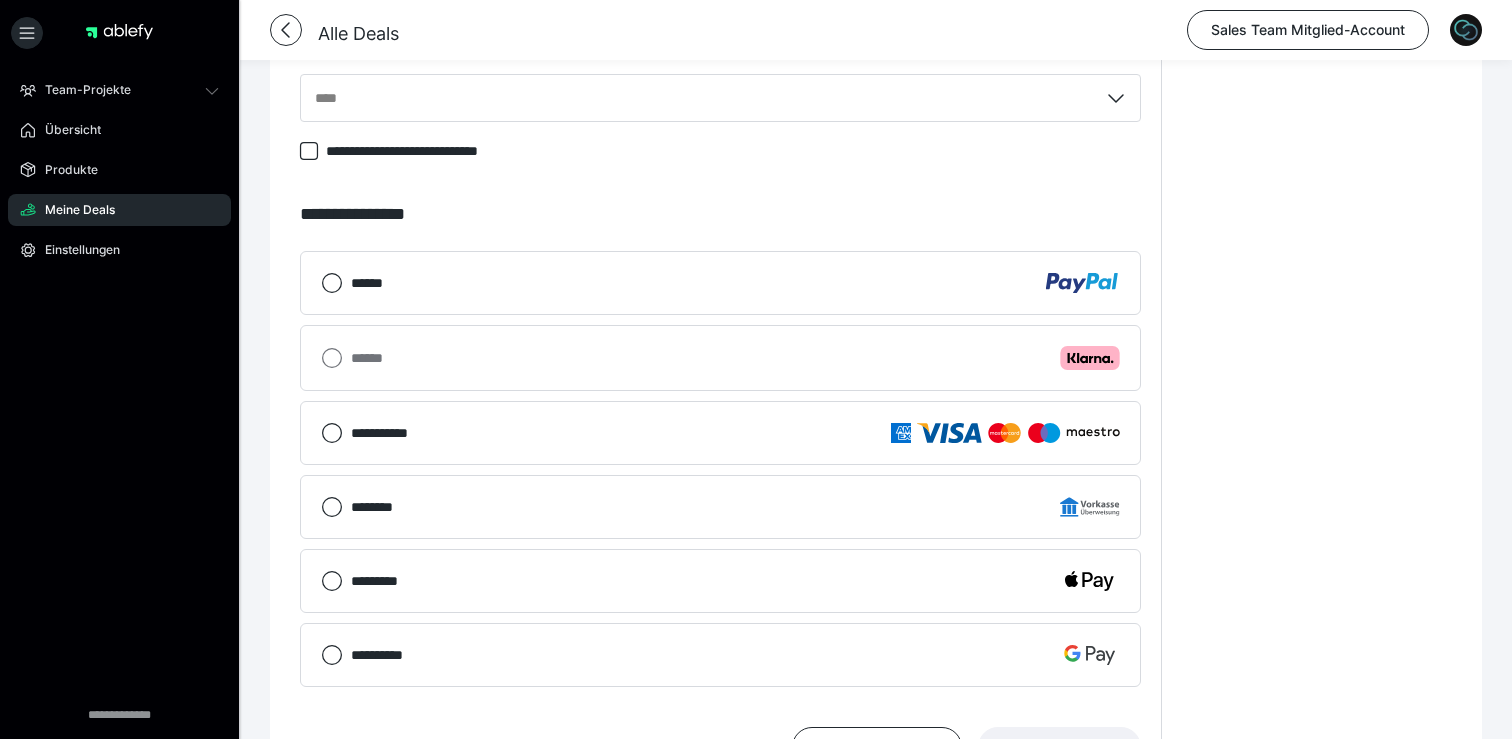 scroll, scrollTop: 1100, scrollLeft: 0, axis: vertical 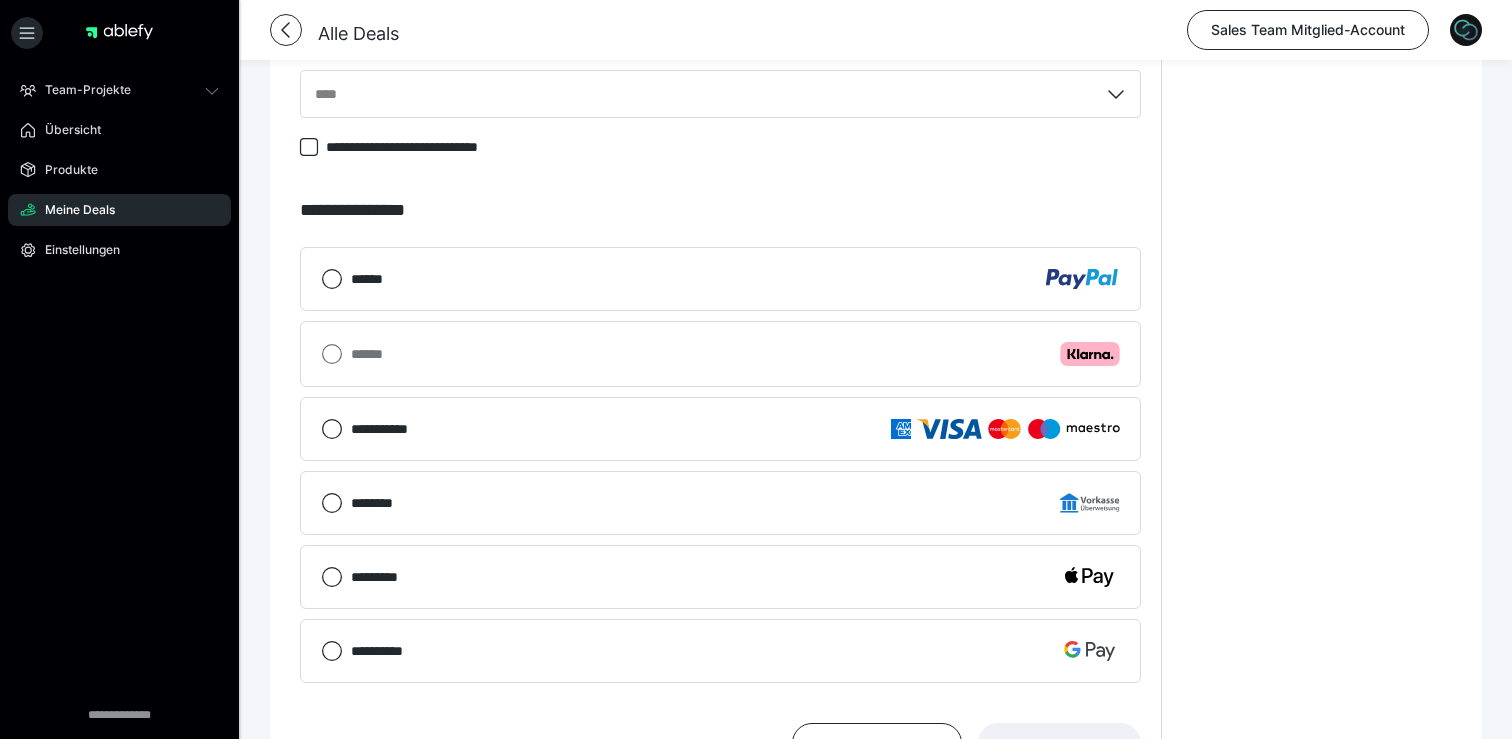 click on "******" at bounding box center [720, 279] 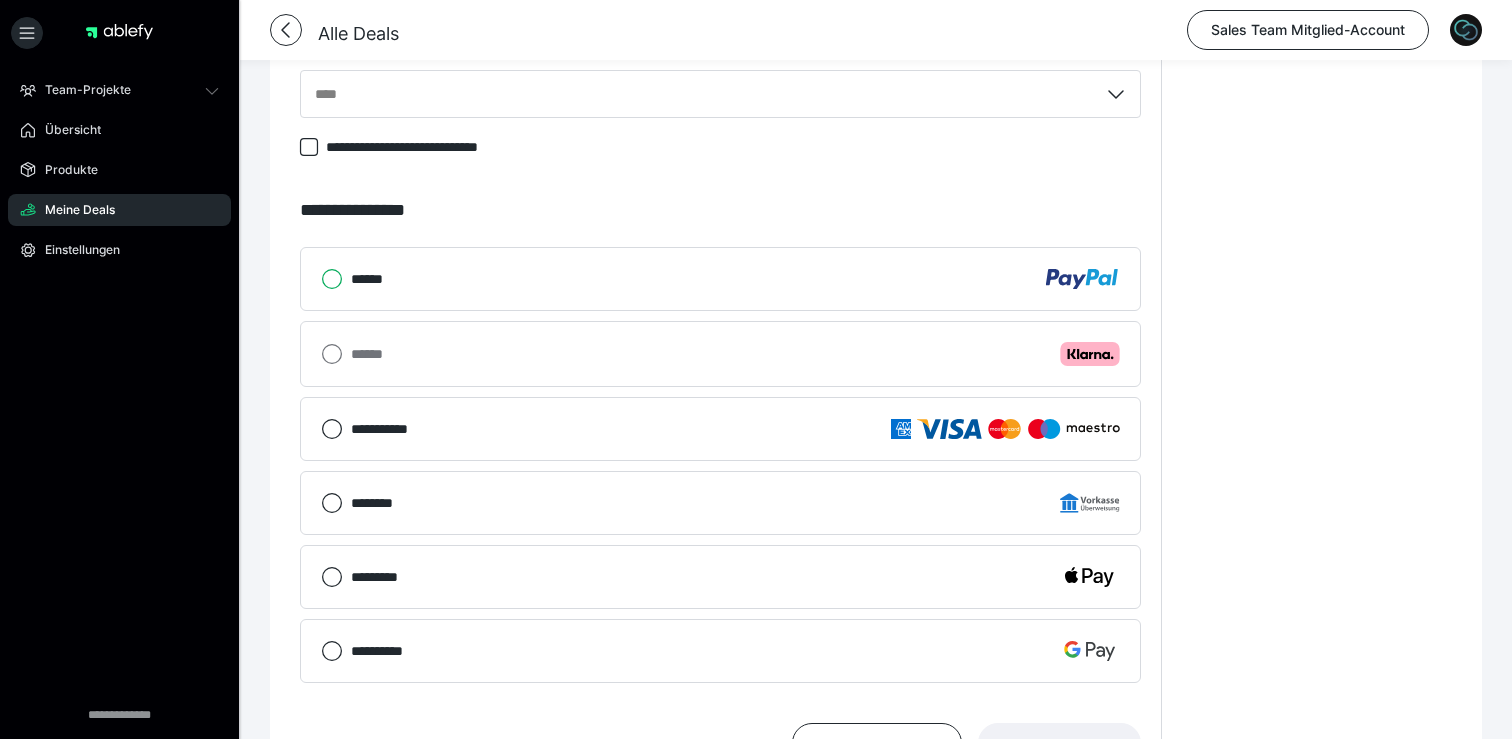 click on "******" at bounding box center [321, 279] 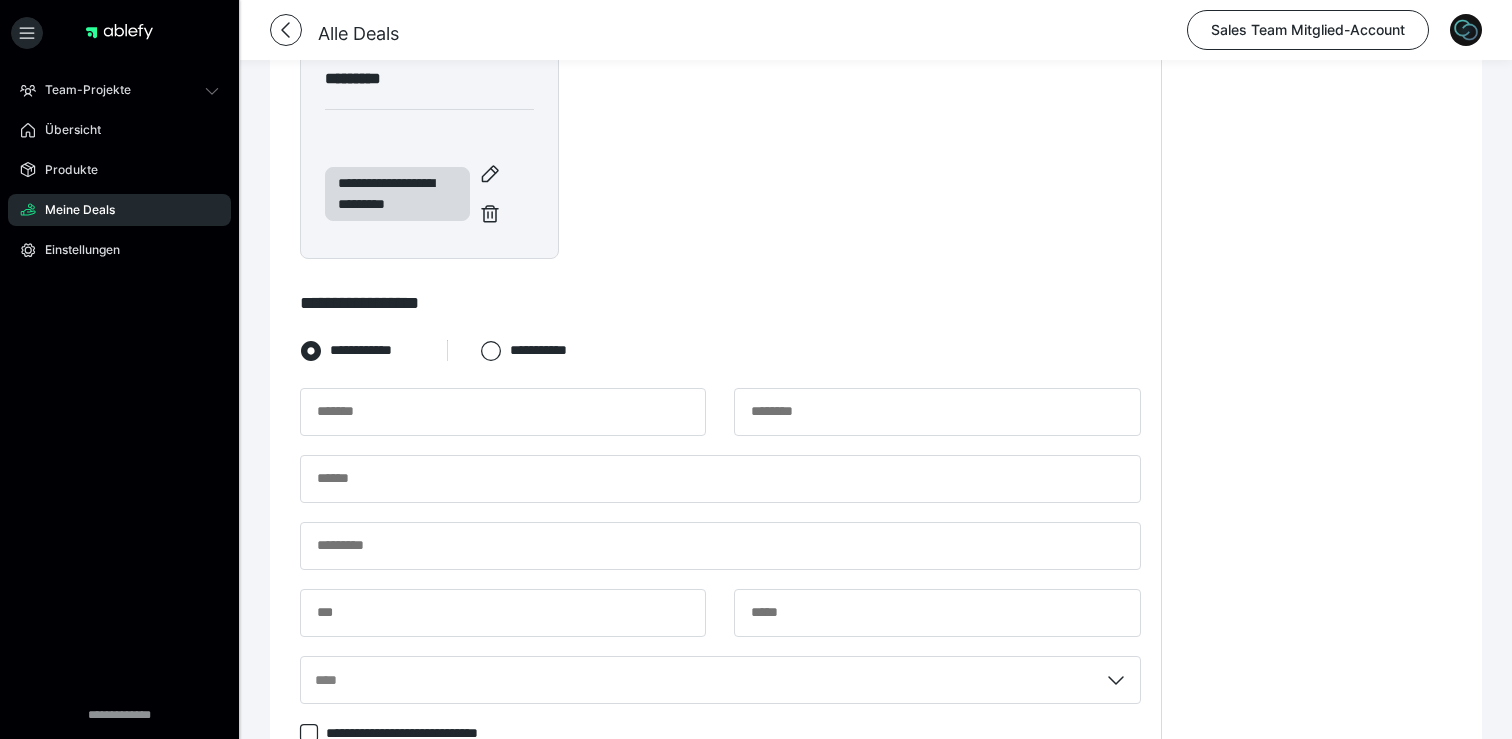 scroll, scrollTop: 521, scrollLeft: 0, axis: vertical 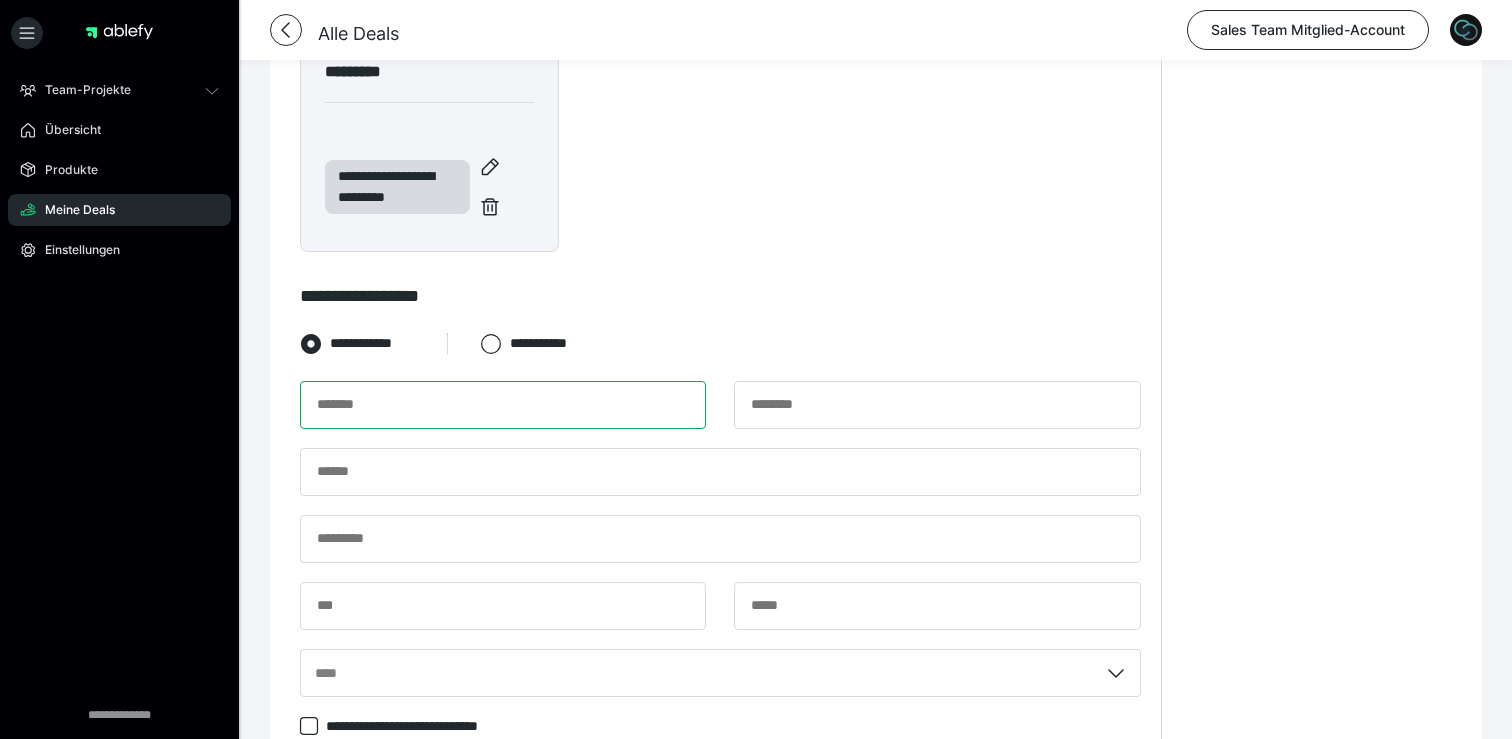 click at bounding box center [503, 405] 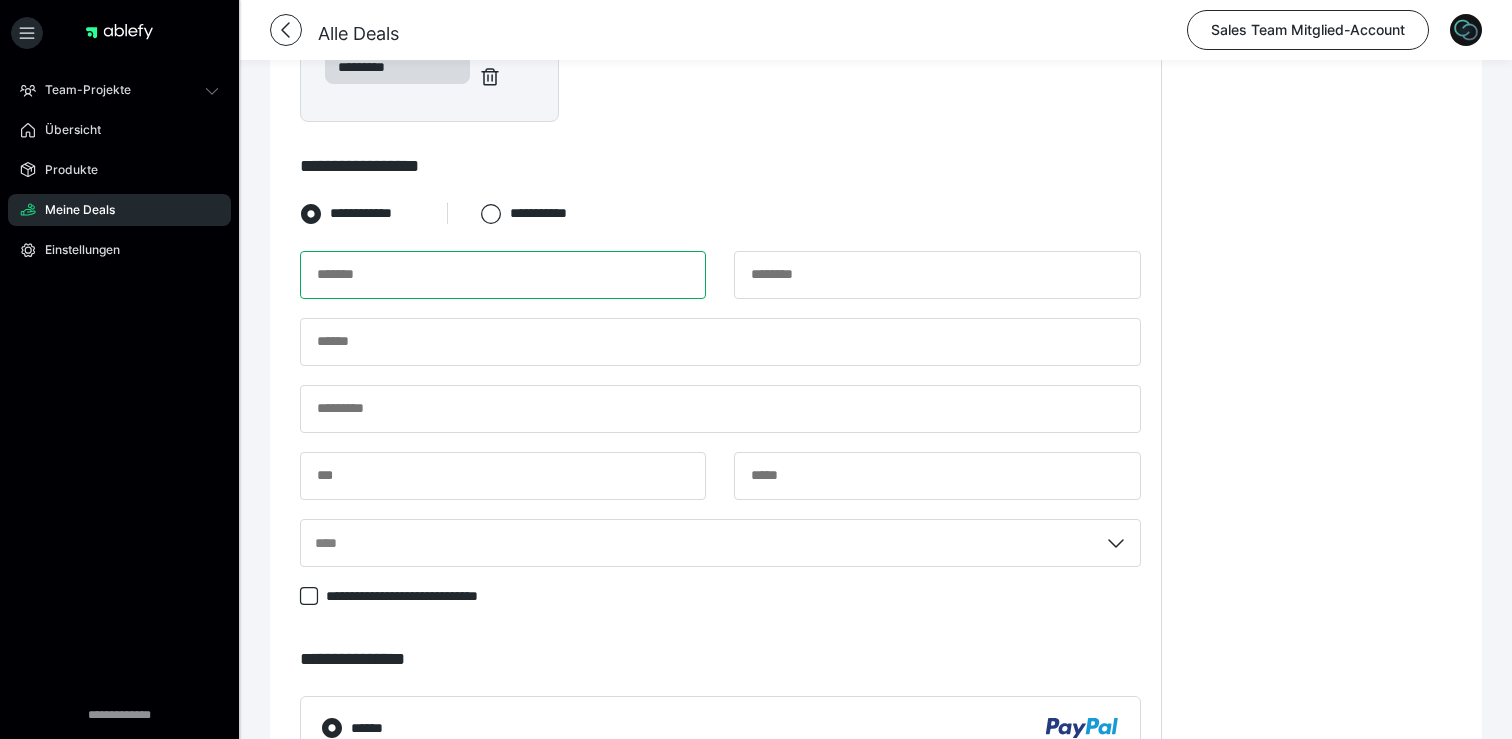 scroll, scrollTop: 654, scrollLeft: 0, axis: vertical 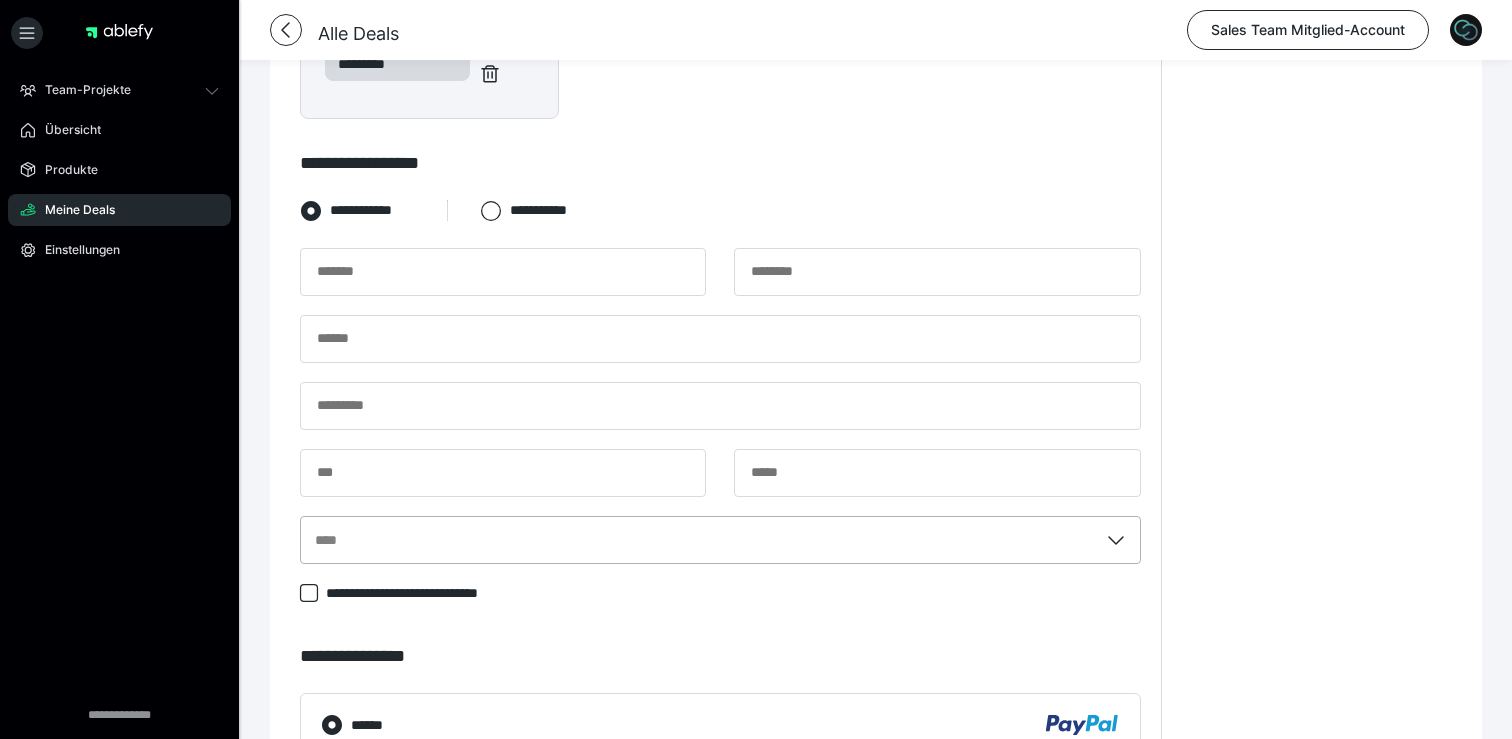 click on "****" at bounding box center [720, 540] 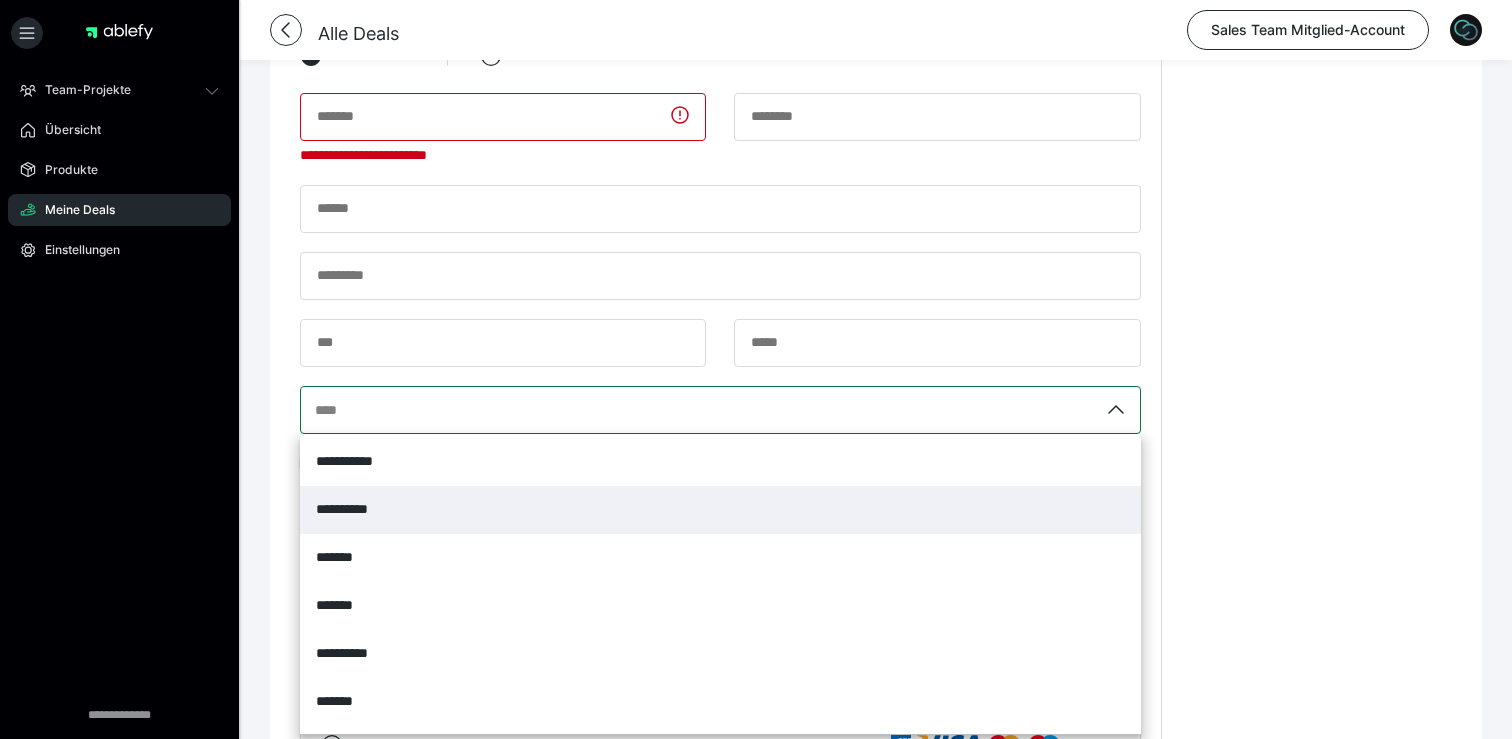 scroll, scrollTop: 812, scrollLeft: 0, axis: vertical 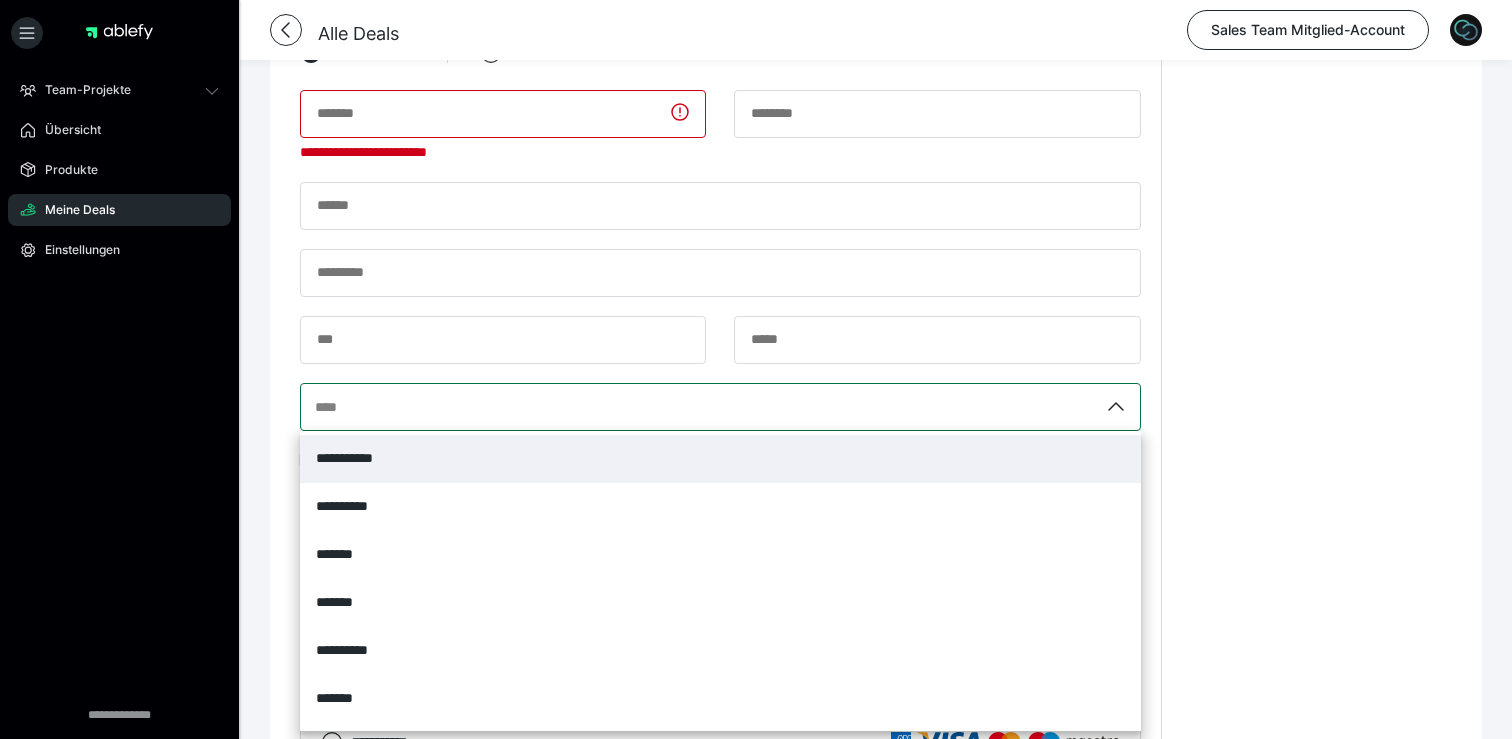 click on "**********" at bounding box center [720, 459] 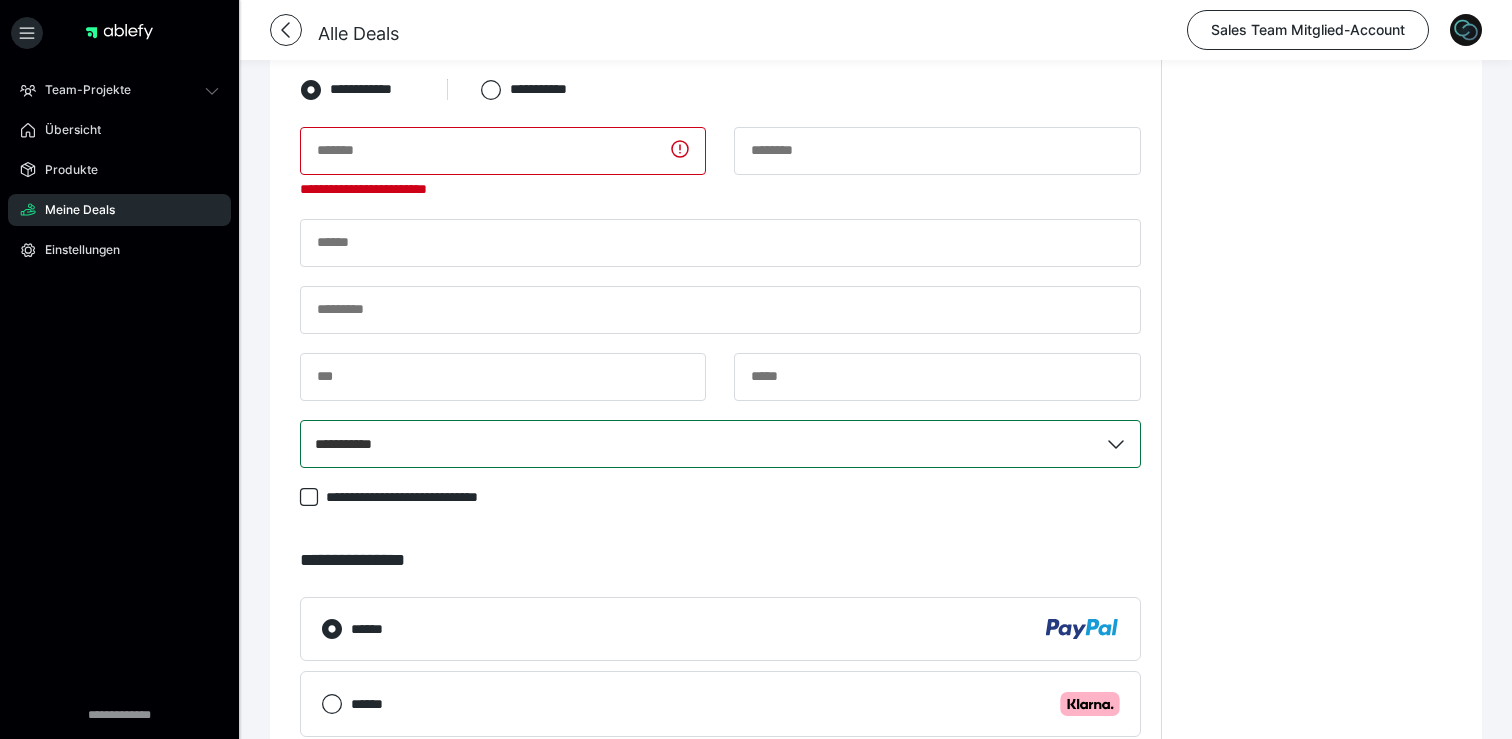 scroll, scrollTop: 736, scrollLeft: 0, axis: vertical 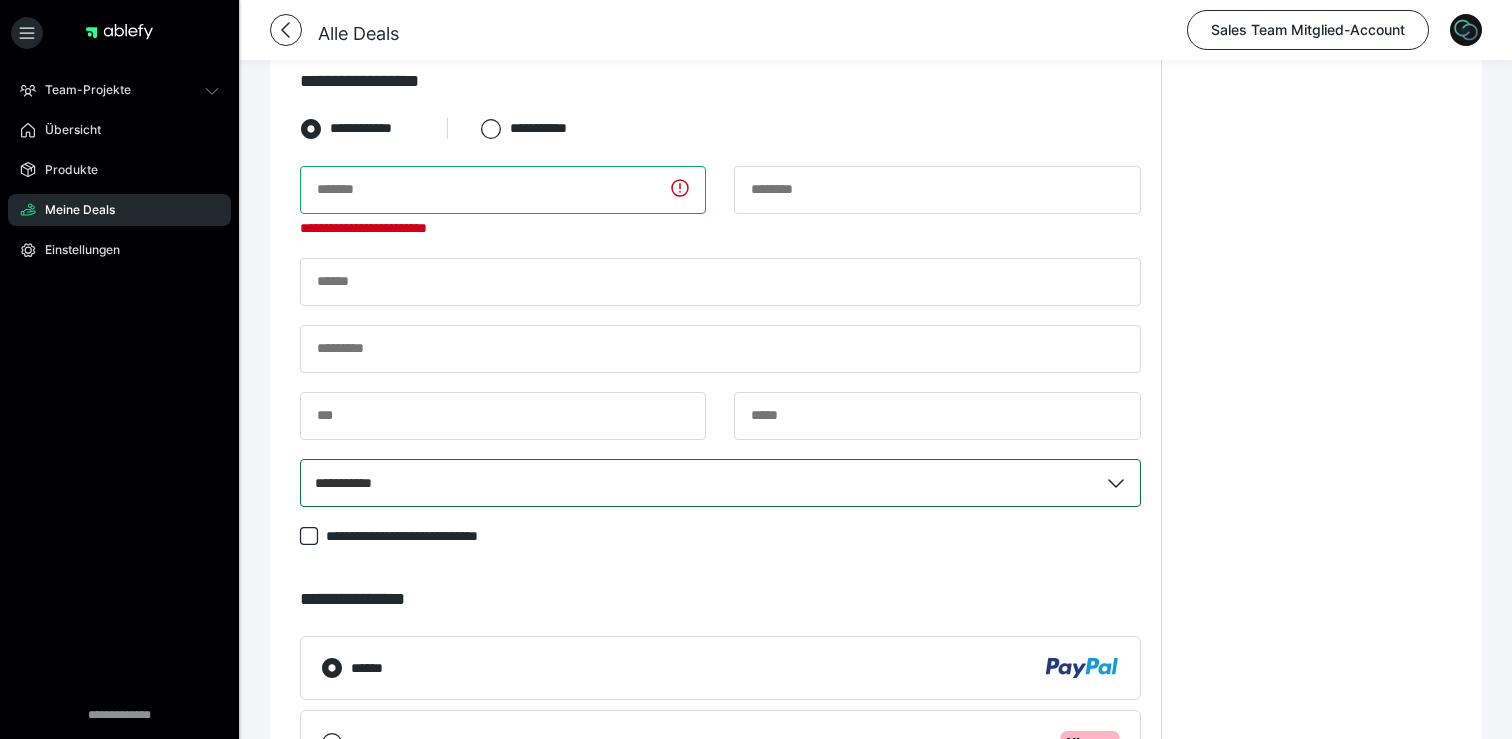 click at bounding box center (503, 190) 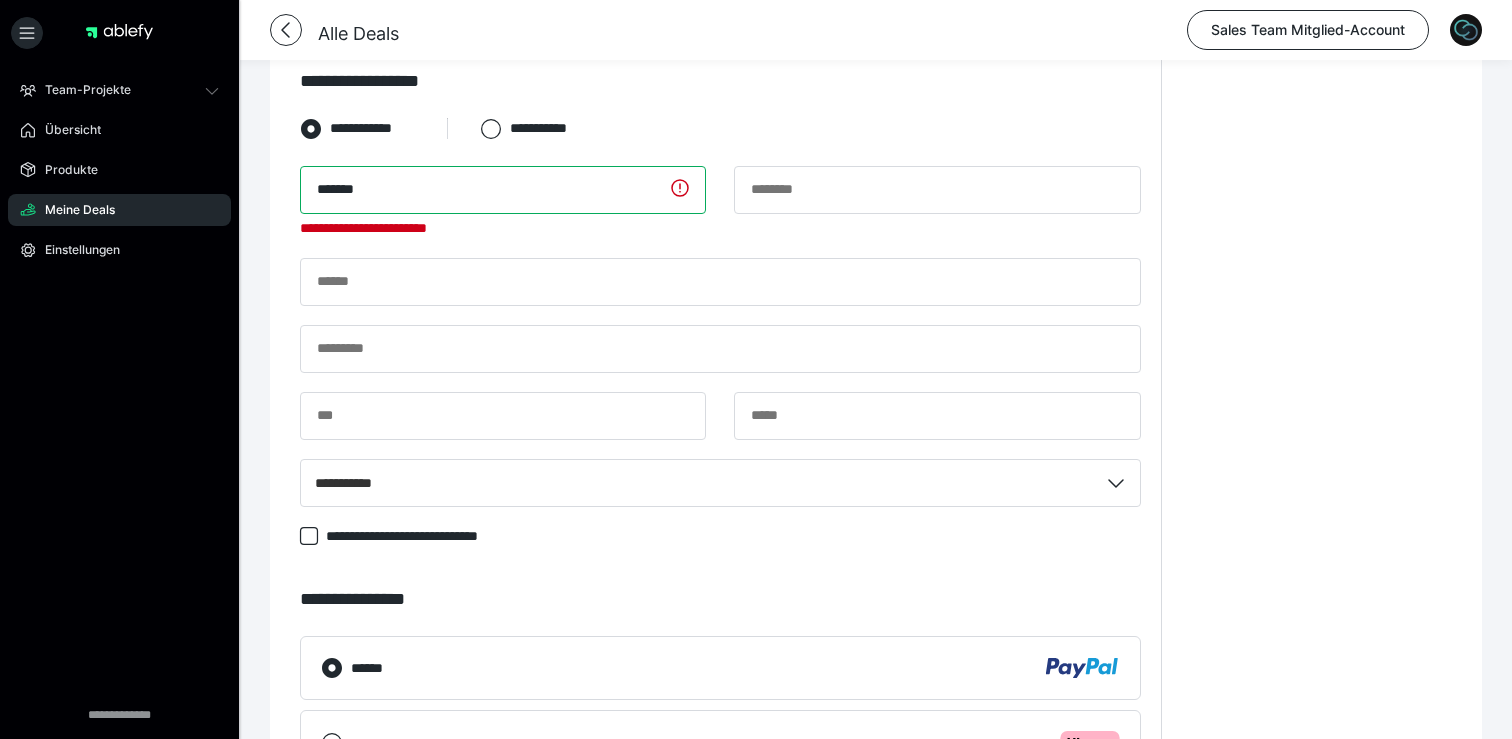 type on "*******" 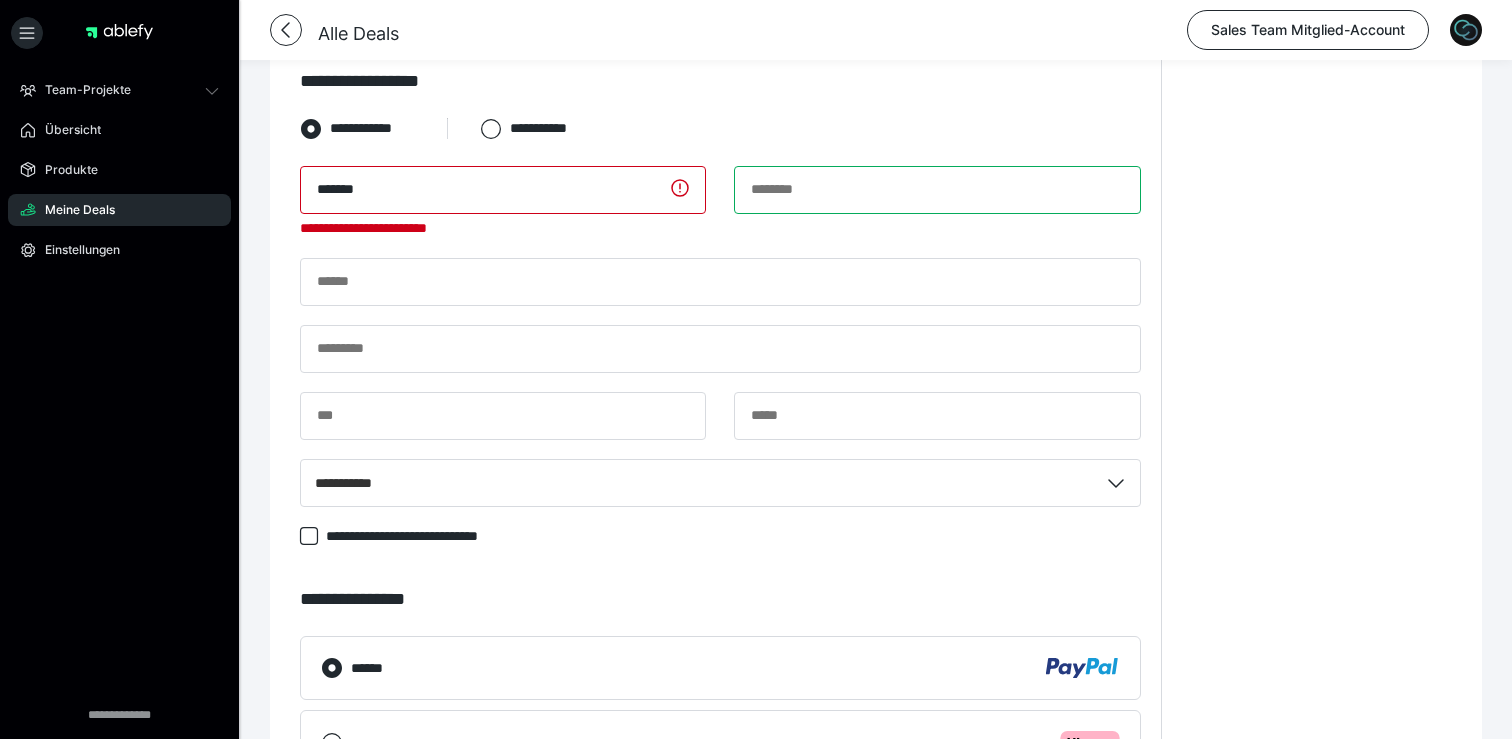 click at bounding box center (937, 190) 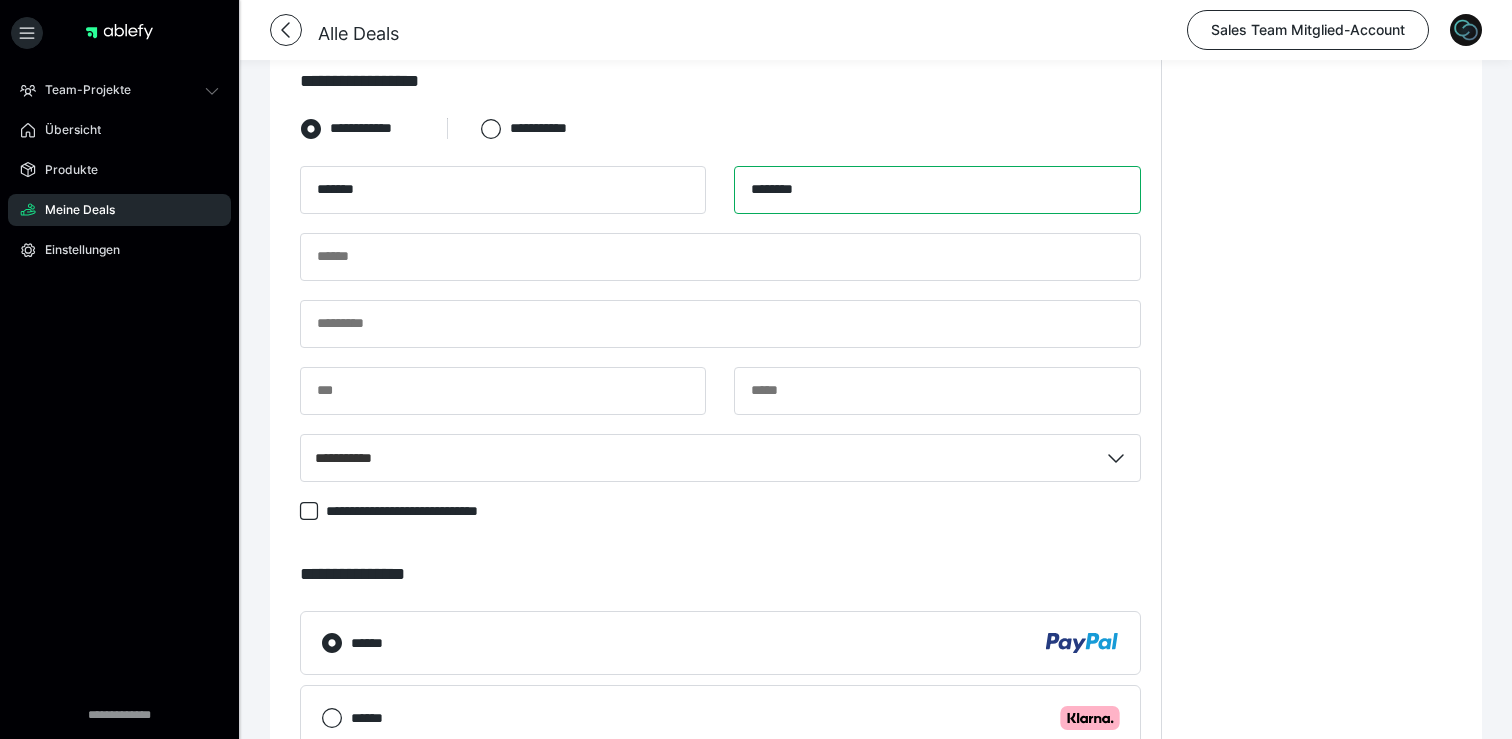 type on "********" 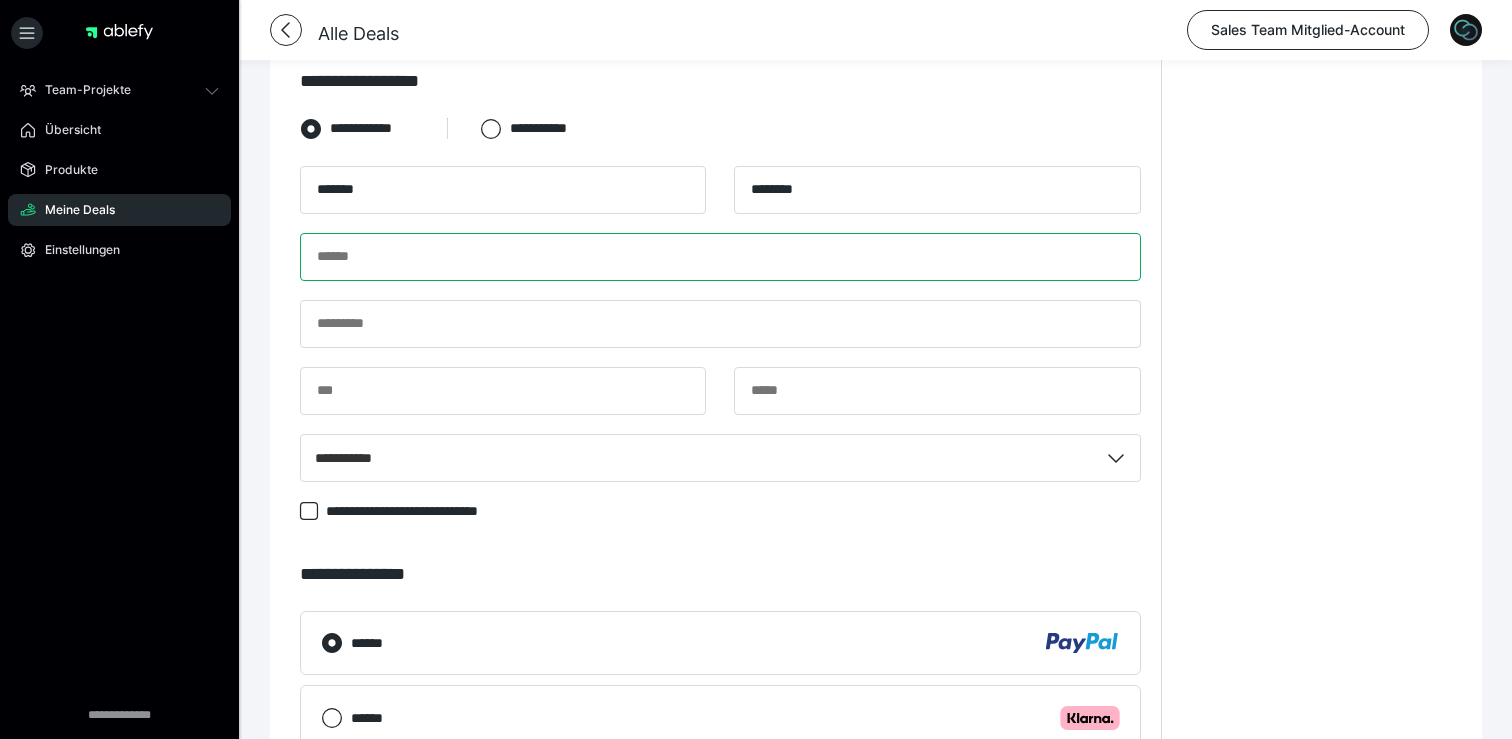 click at bounding box center [720, 257] 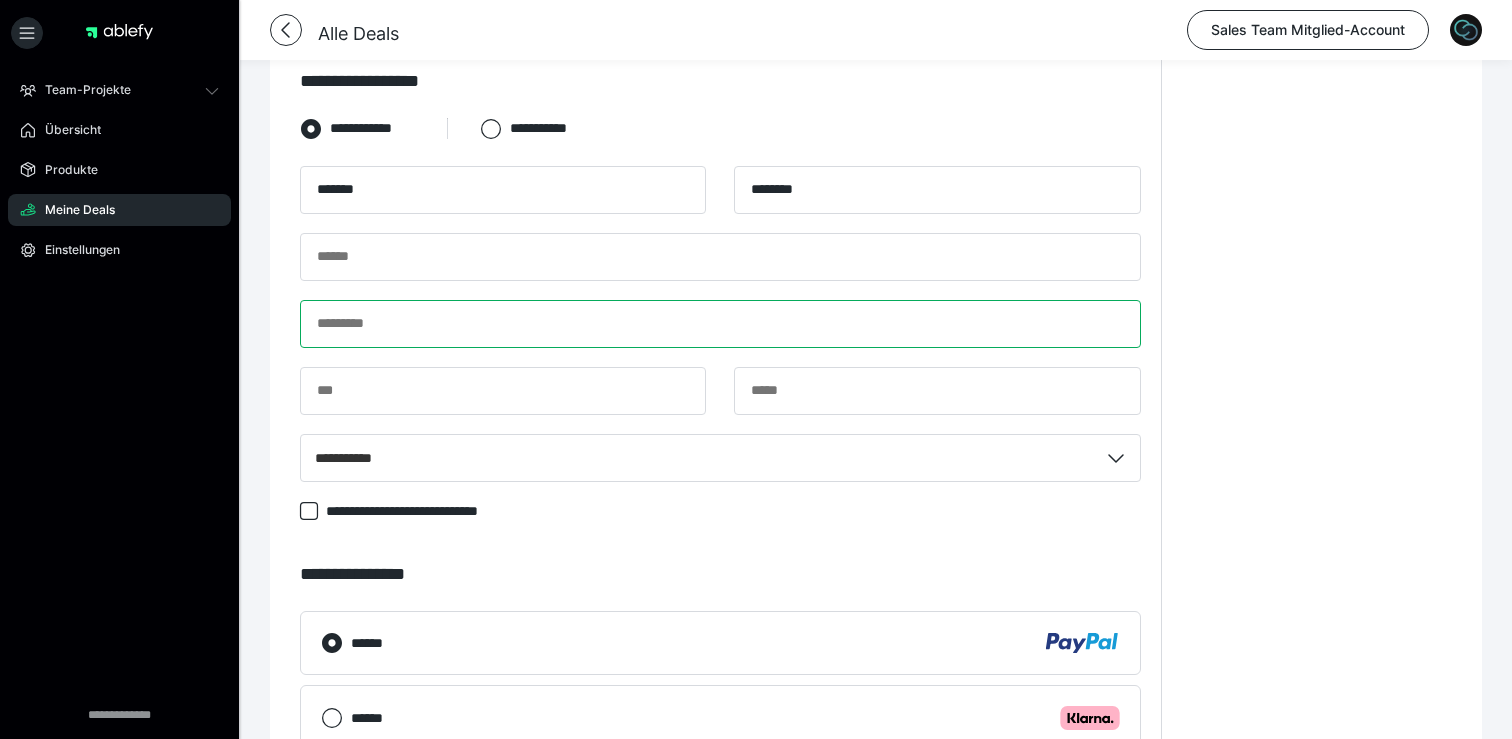 click at bounding box center [720, 324] 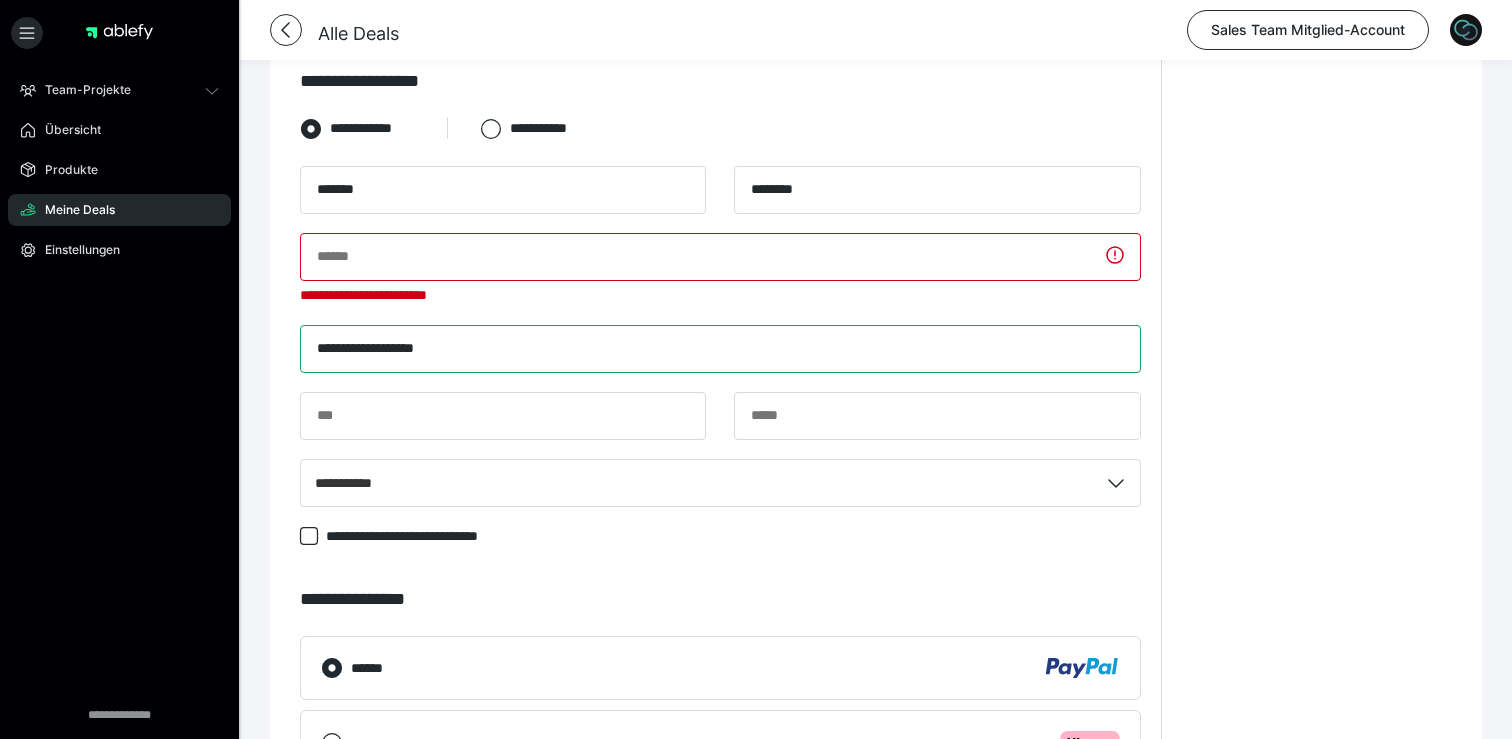 type on "**********" 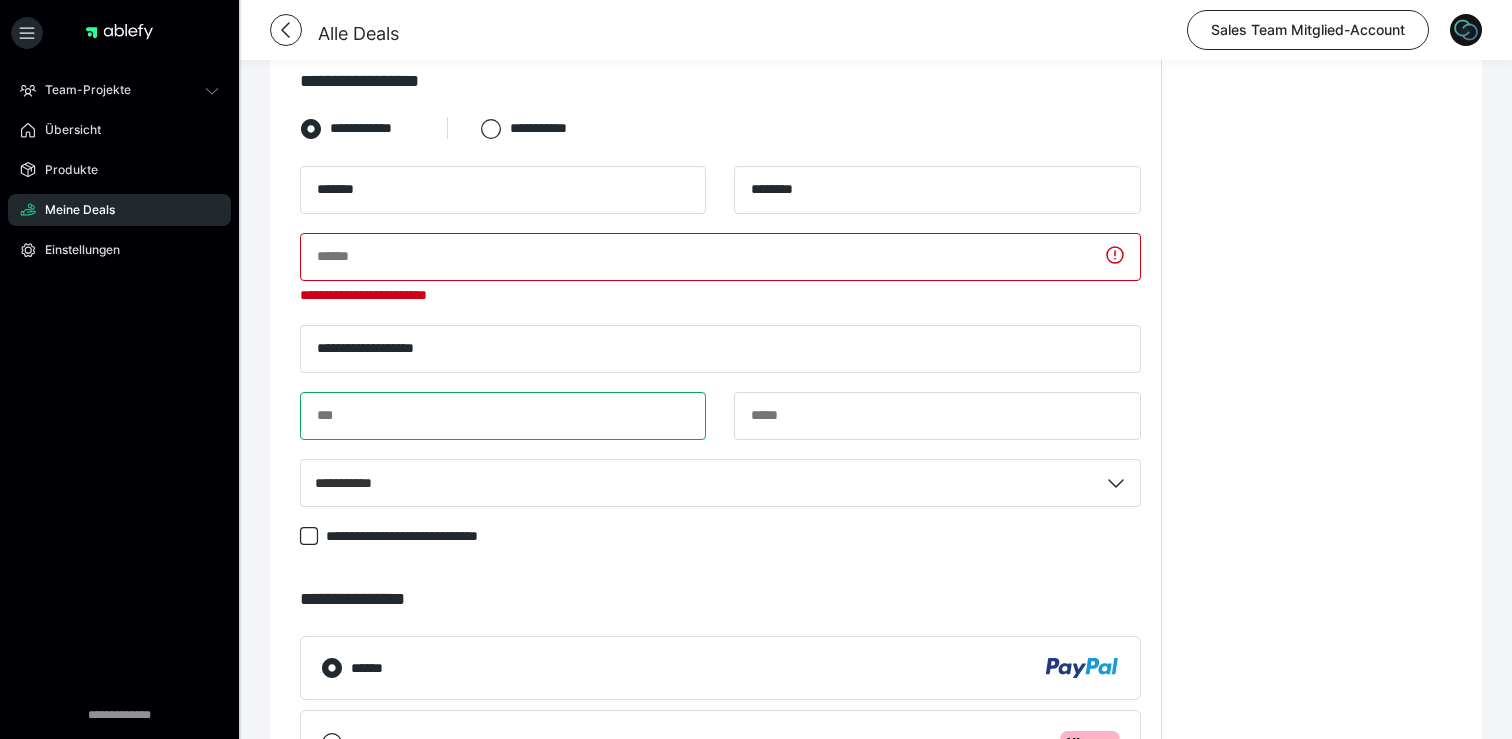 click at bounding box center (503, 416) 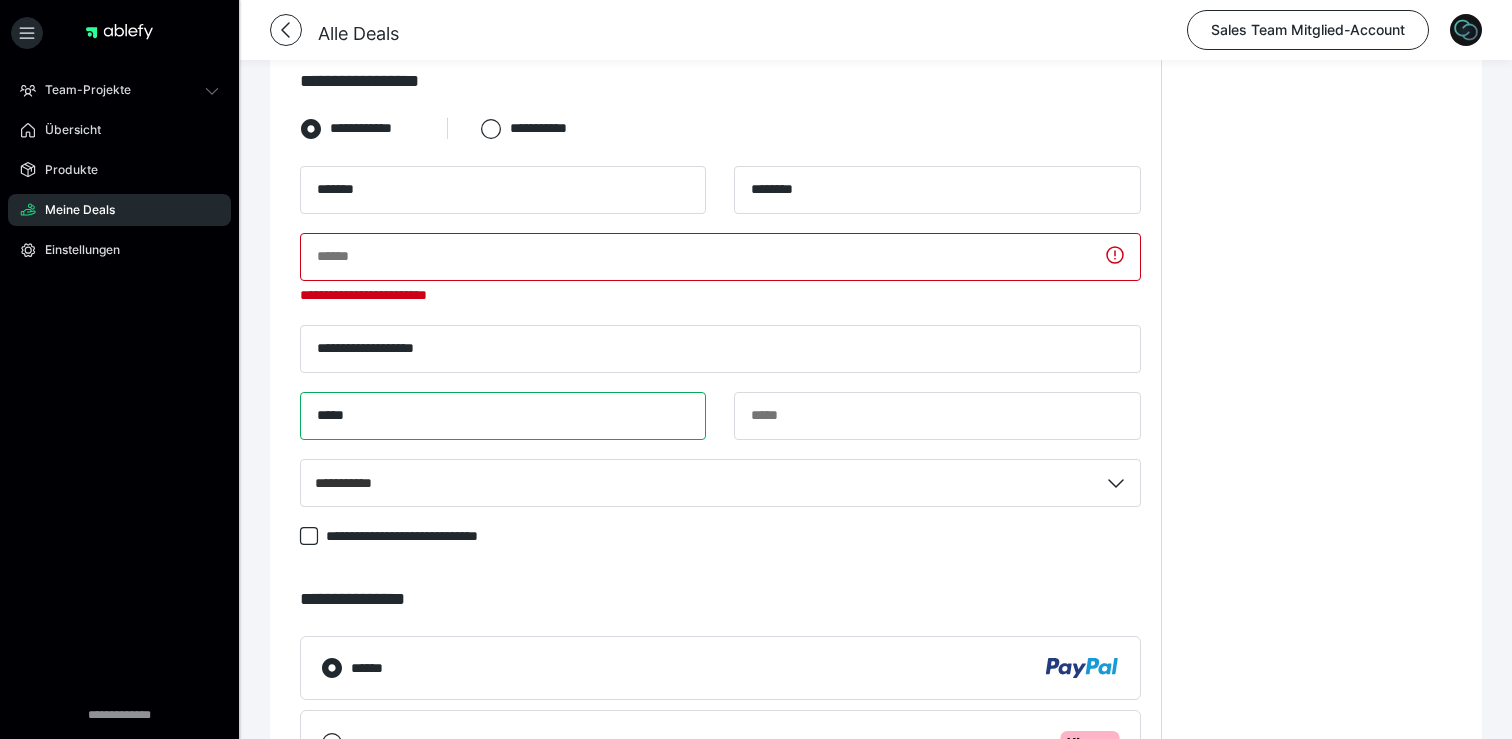 type on "*****" 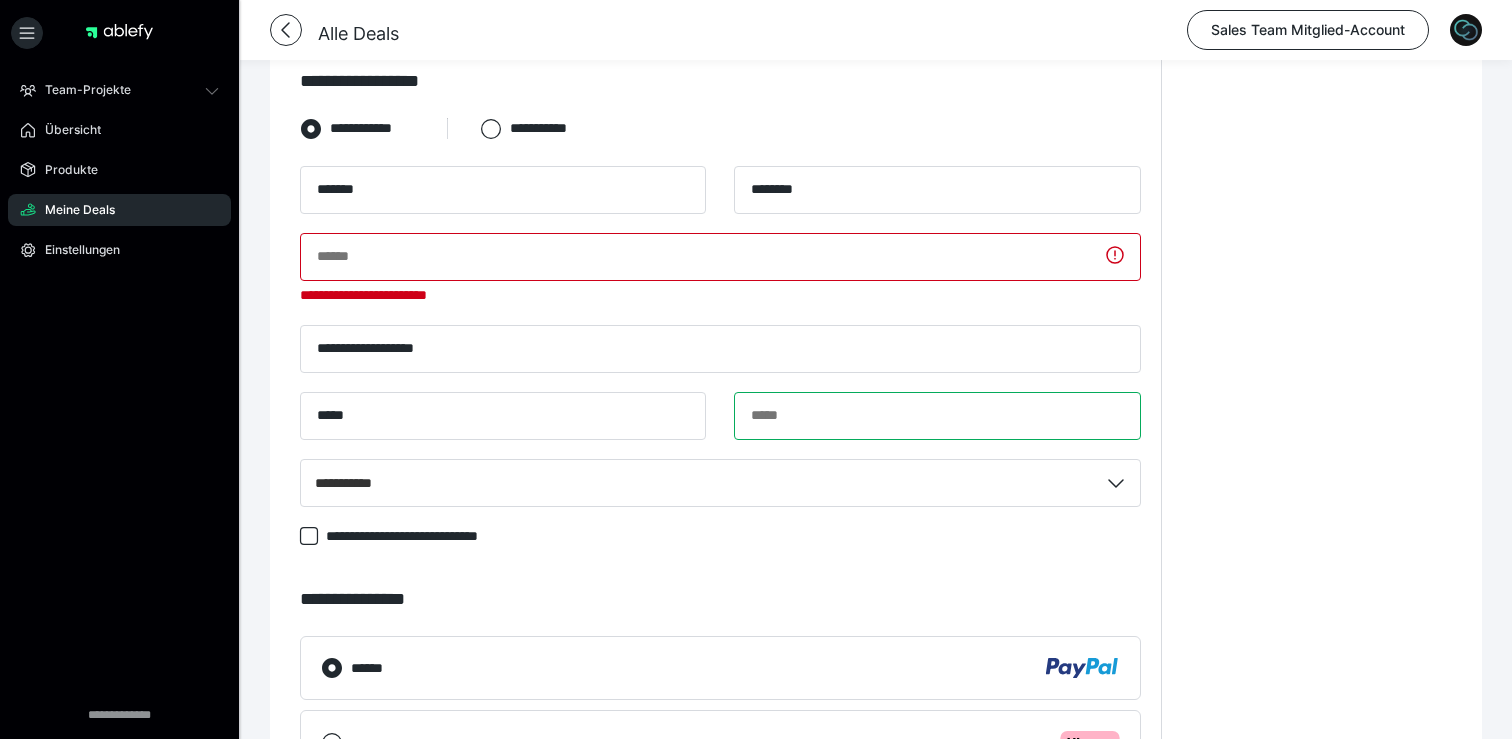 click at bounding box center (937, 416) 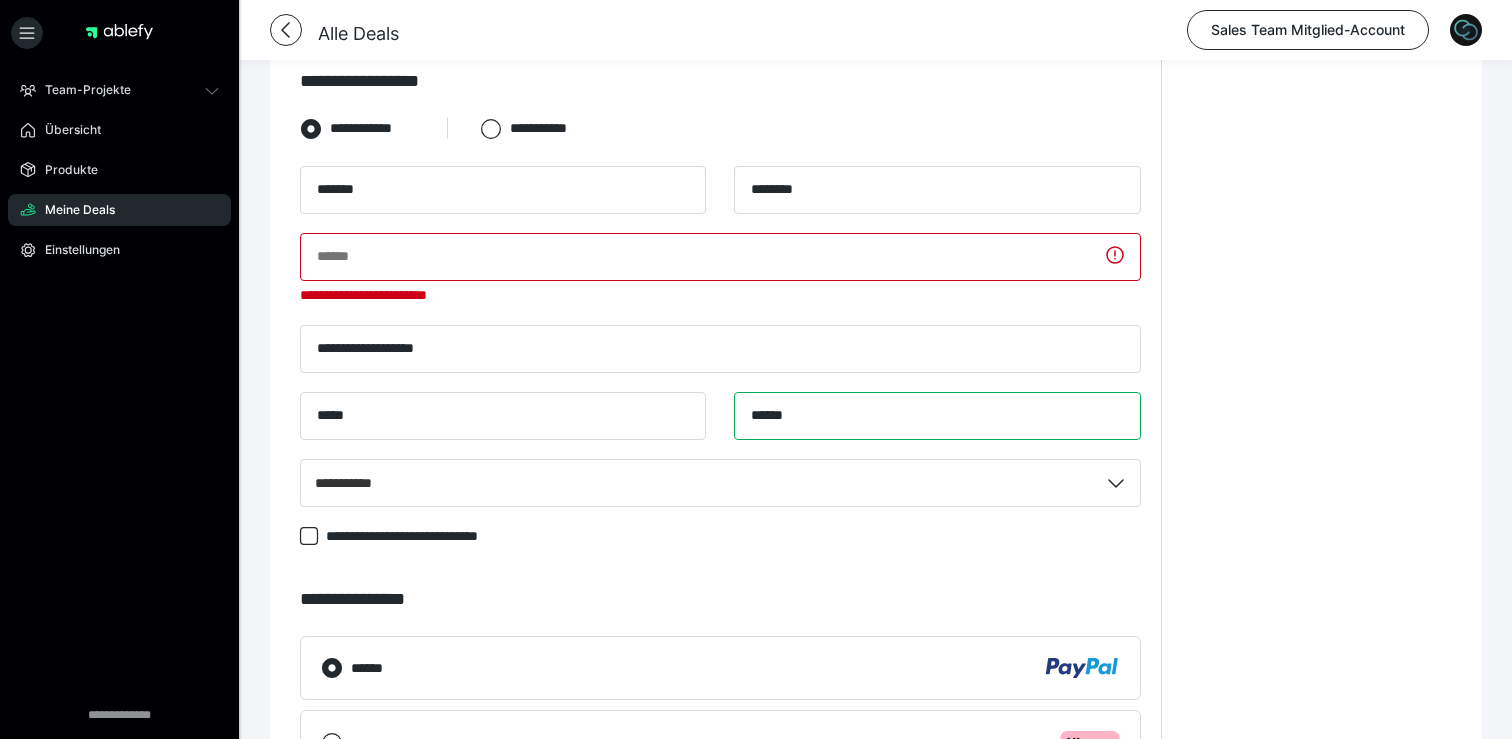 type on "******" 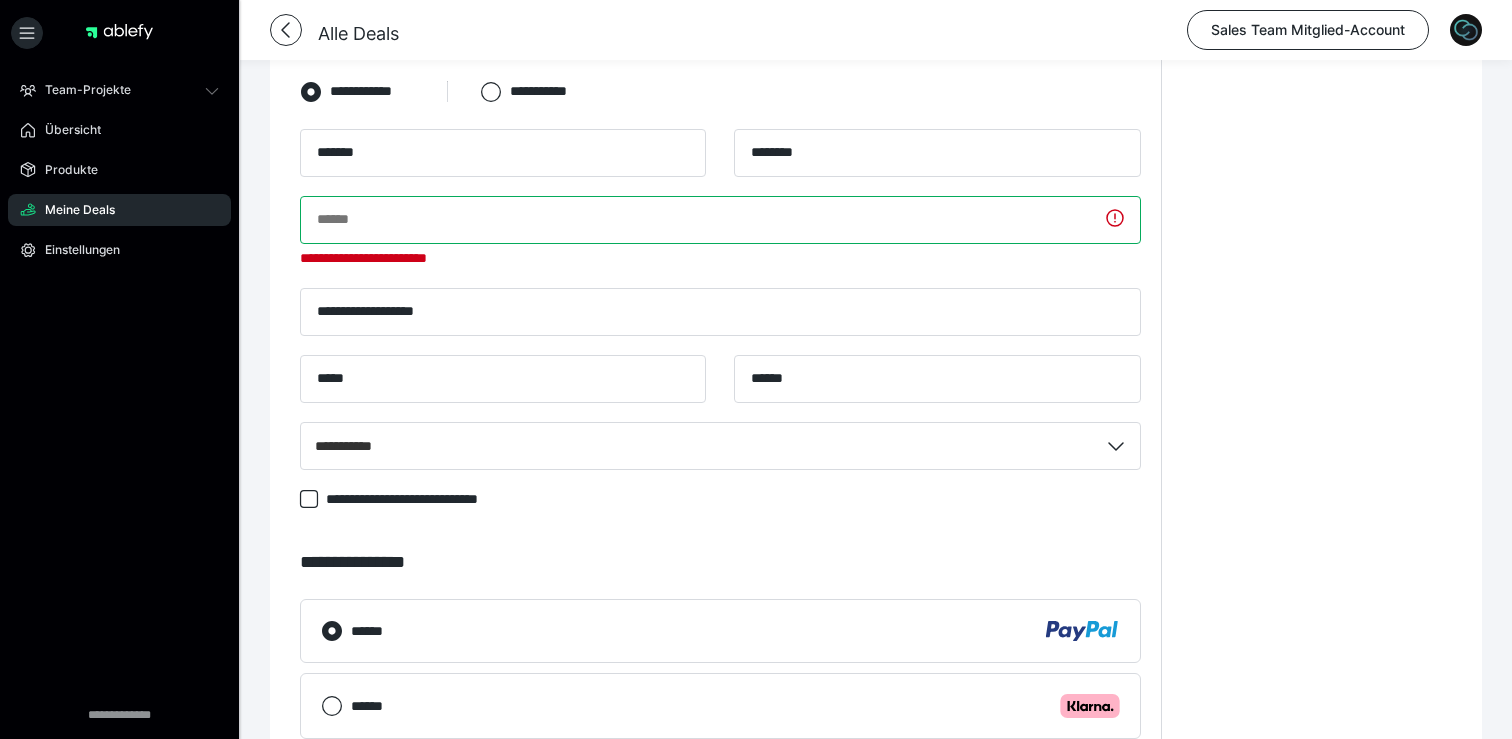 click at bounding box center [720, 220] 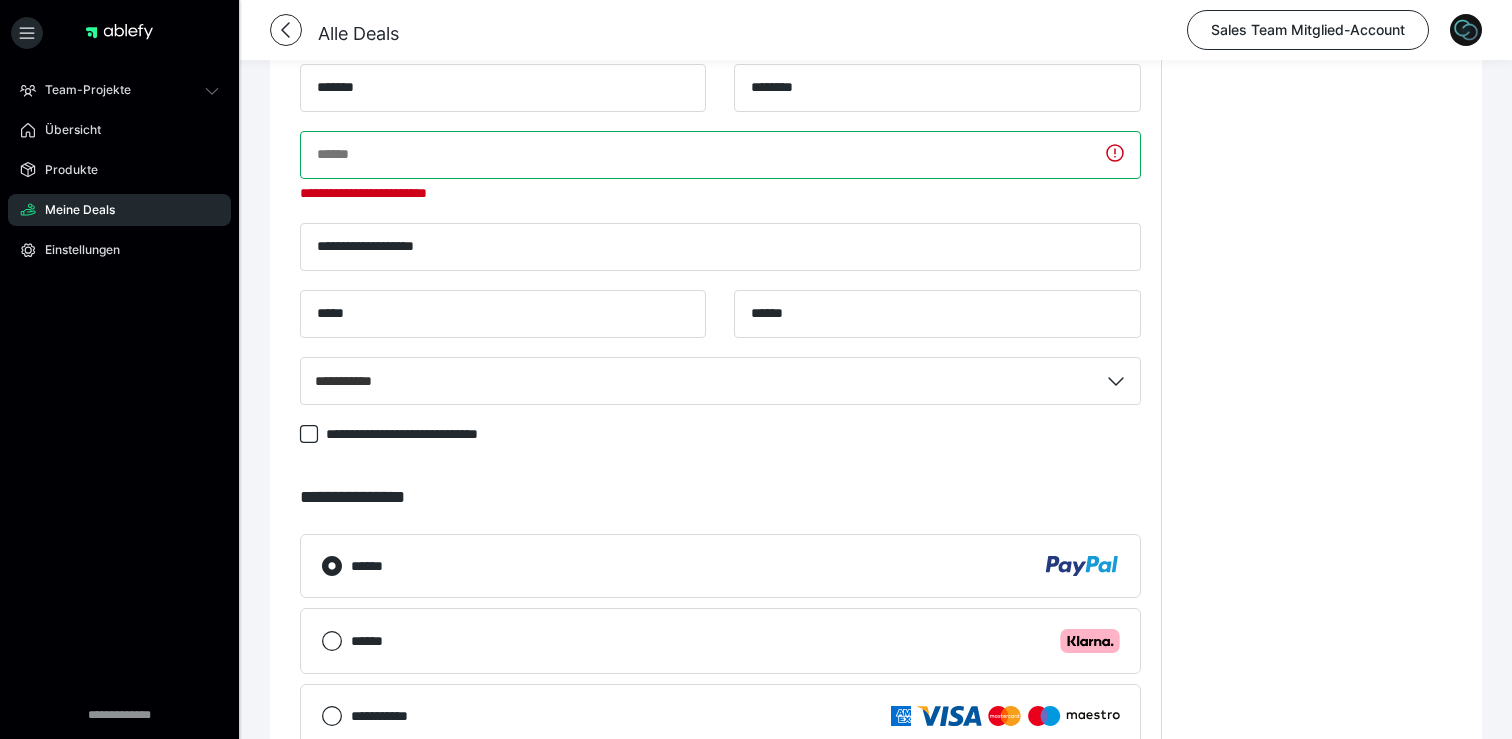 scroll, scrollTop: 821, scrollLeft: 0, axis: vertical 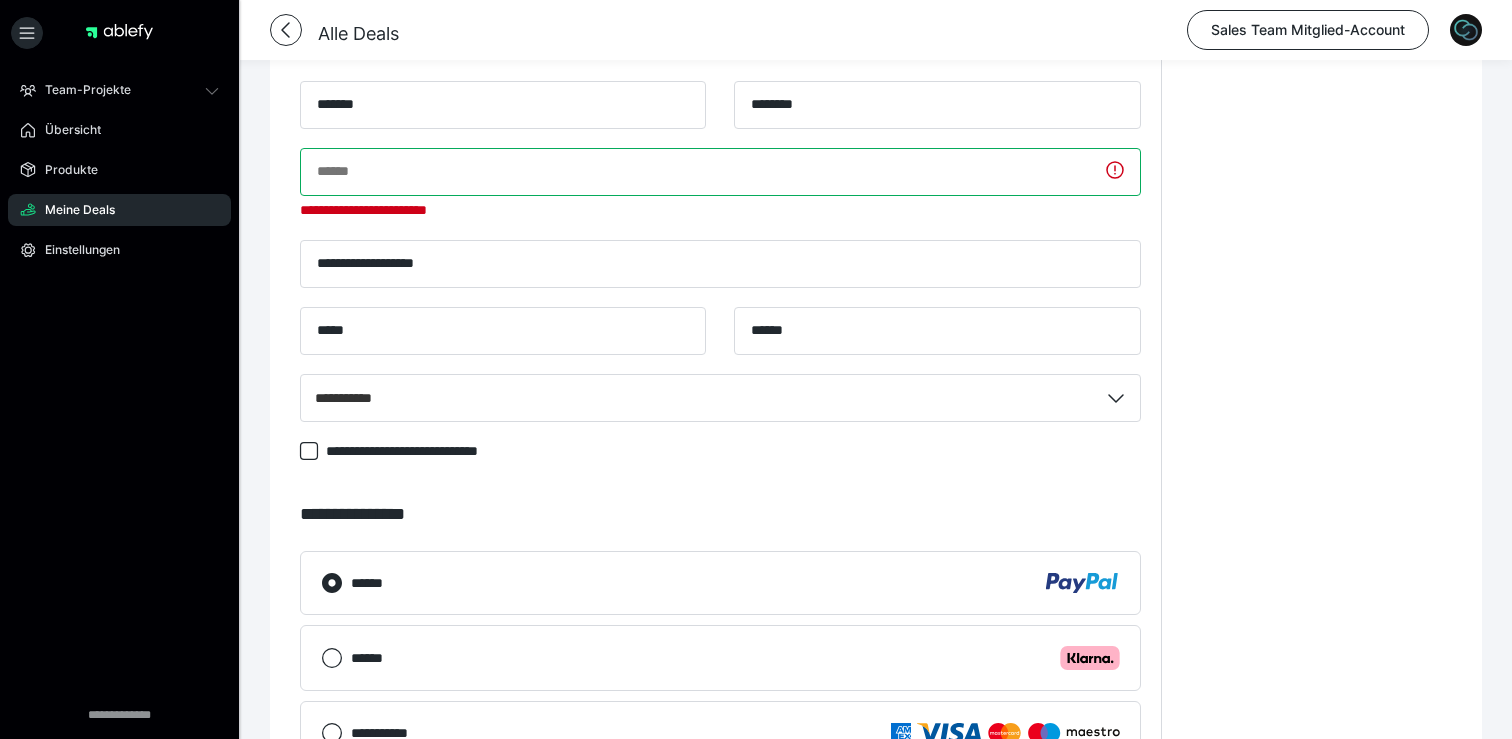 click at bounding box center (720, 172) 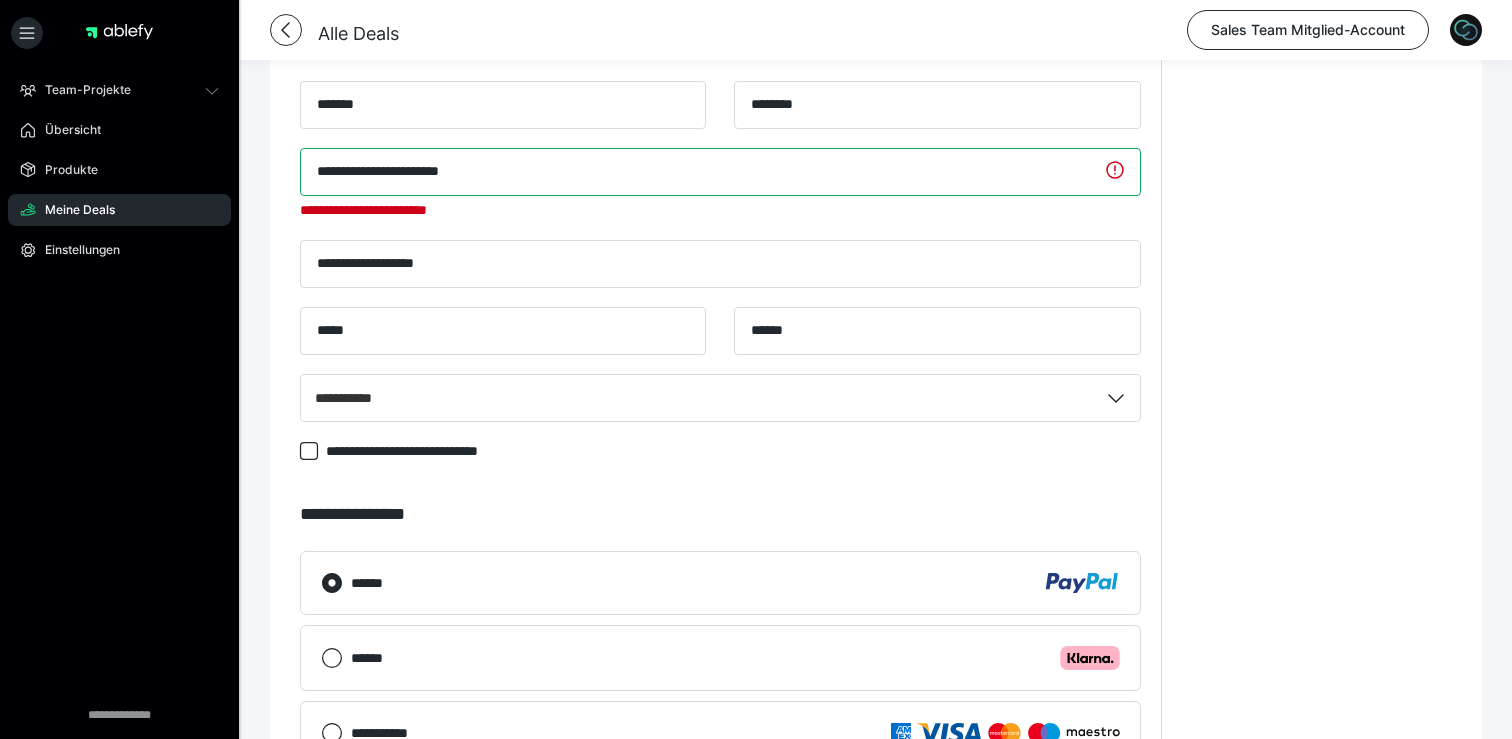 type on "**********" 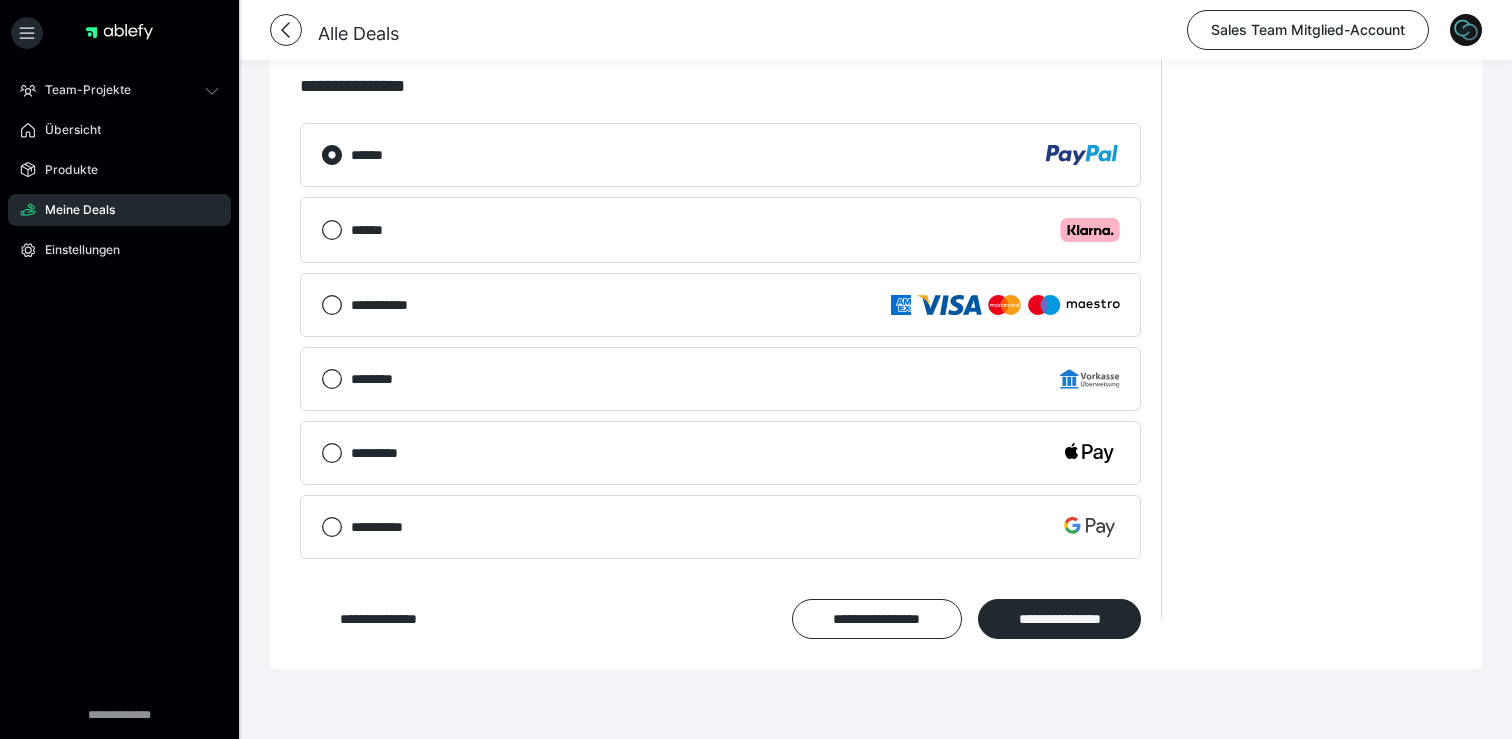 scroll, scrollTop: 1284, scrollLeft: 0, axis: vertical 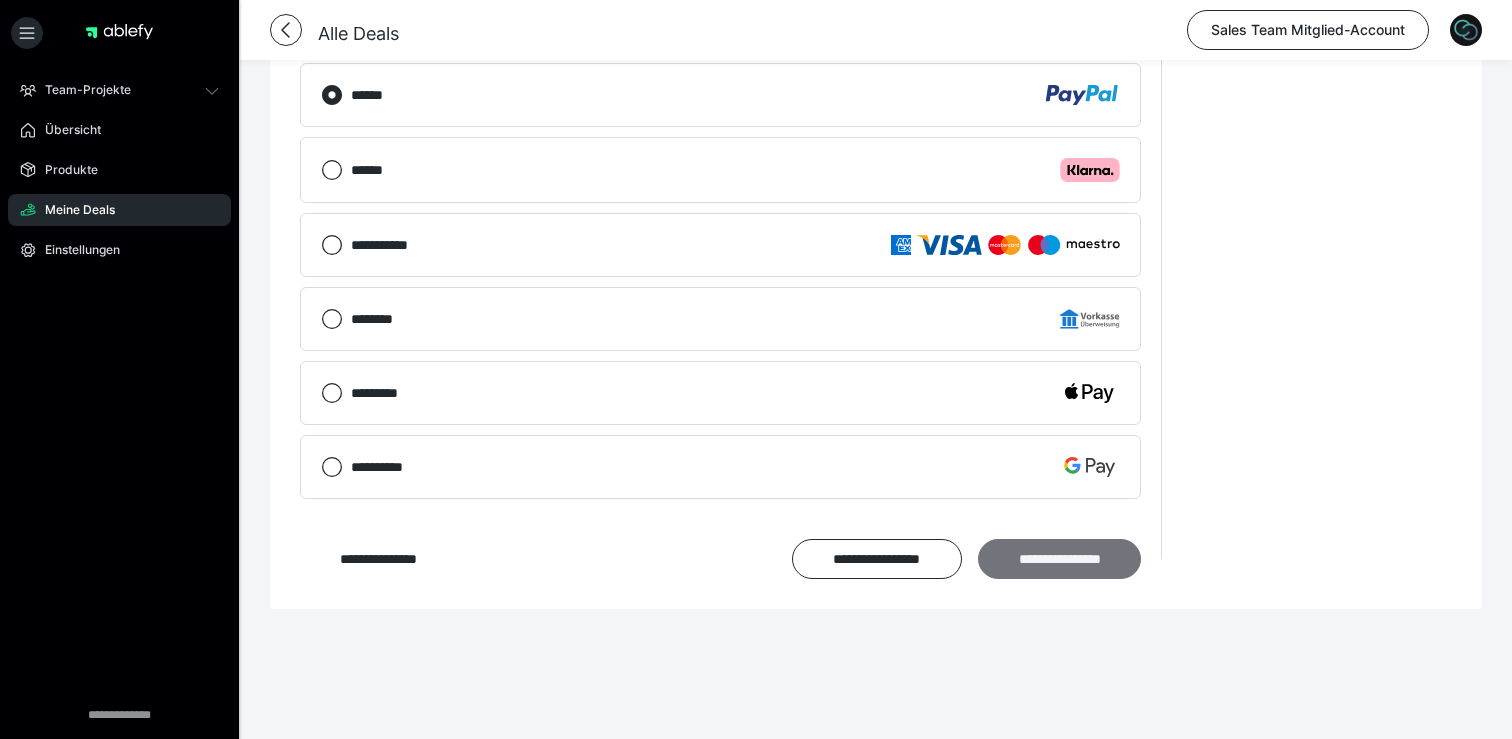 click on "**********" at bounding box center (1059, 559) 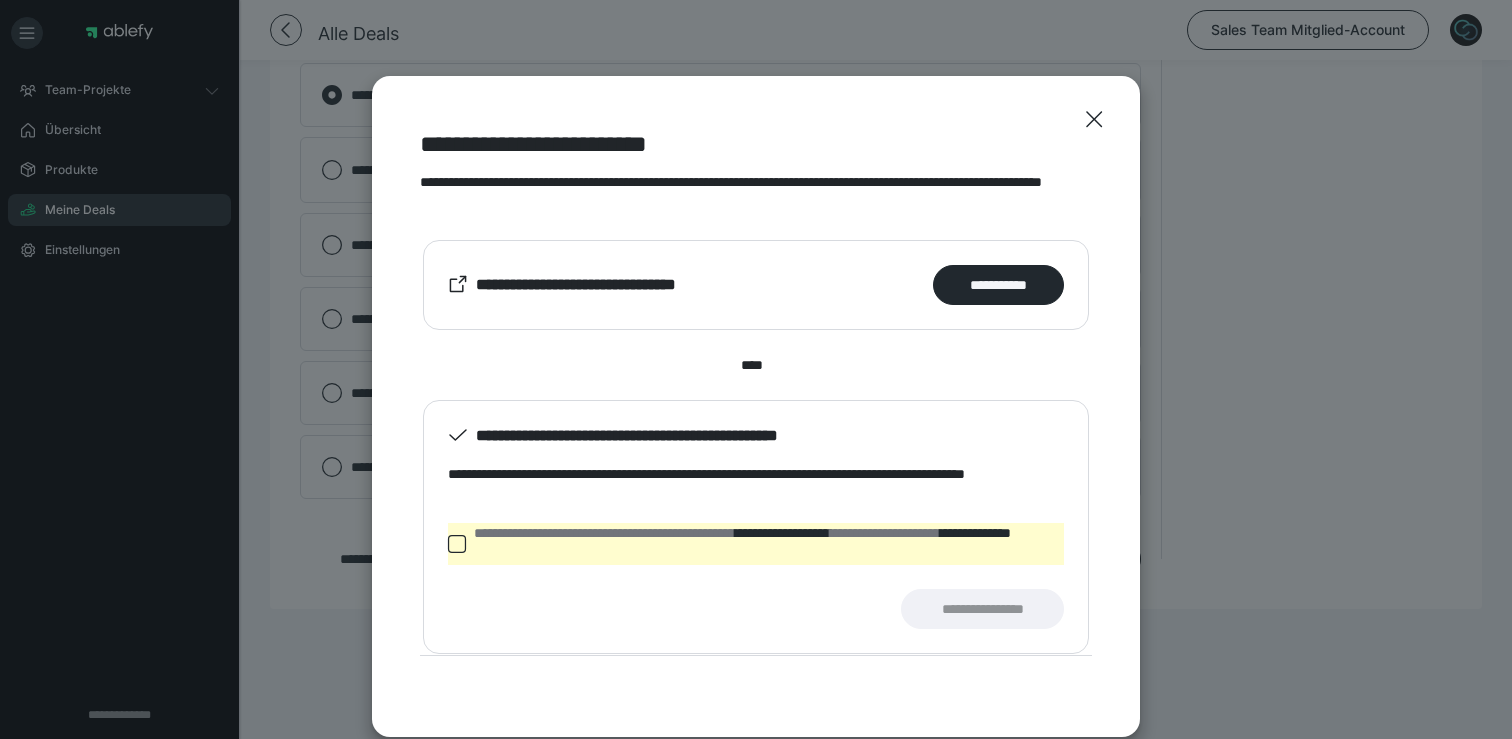 click 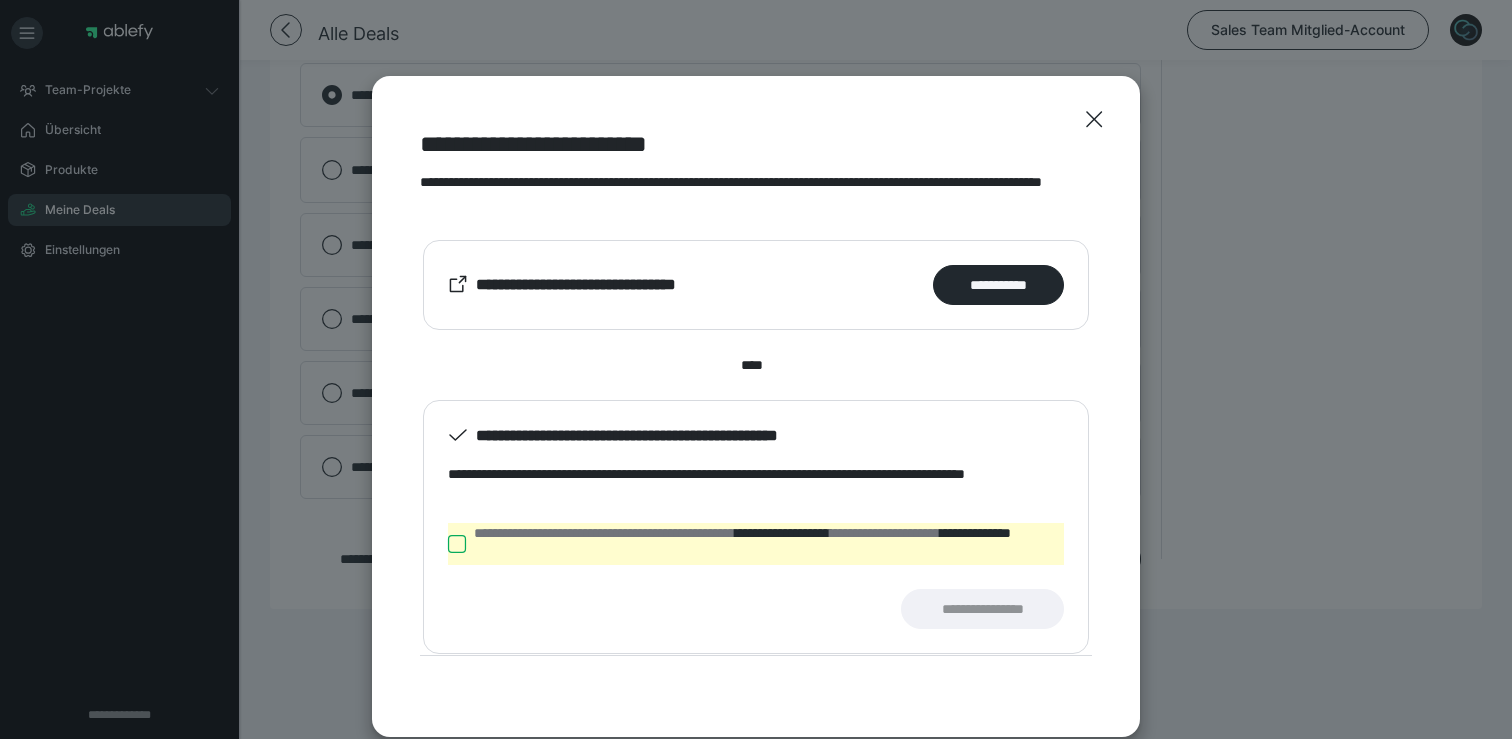 click on "**********" at bounding box center (448, 544) 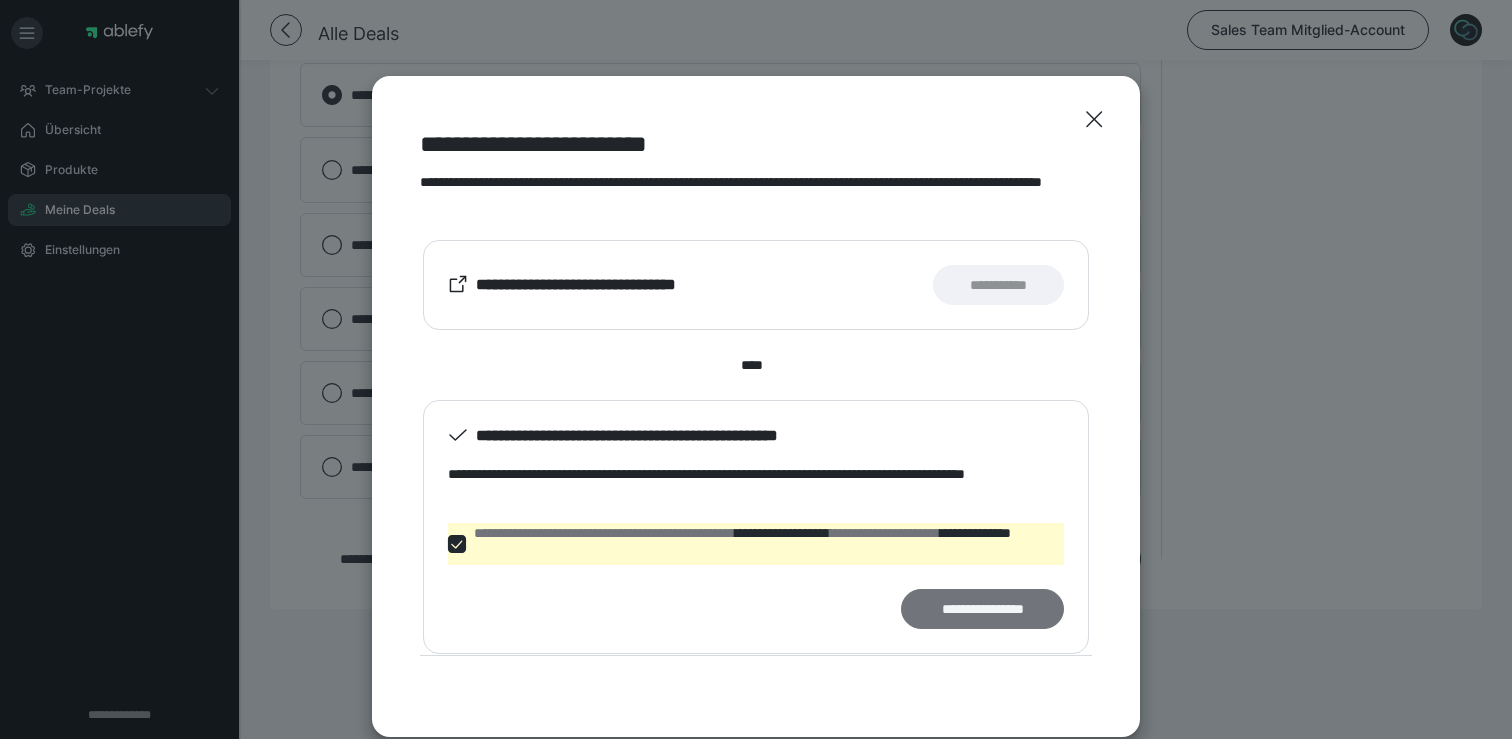 click on "**********" at bounding box center [982, 609] 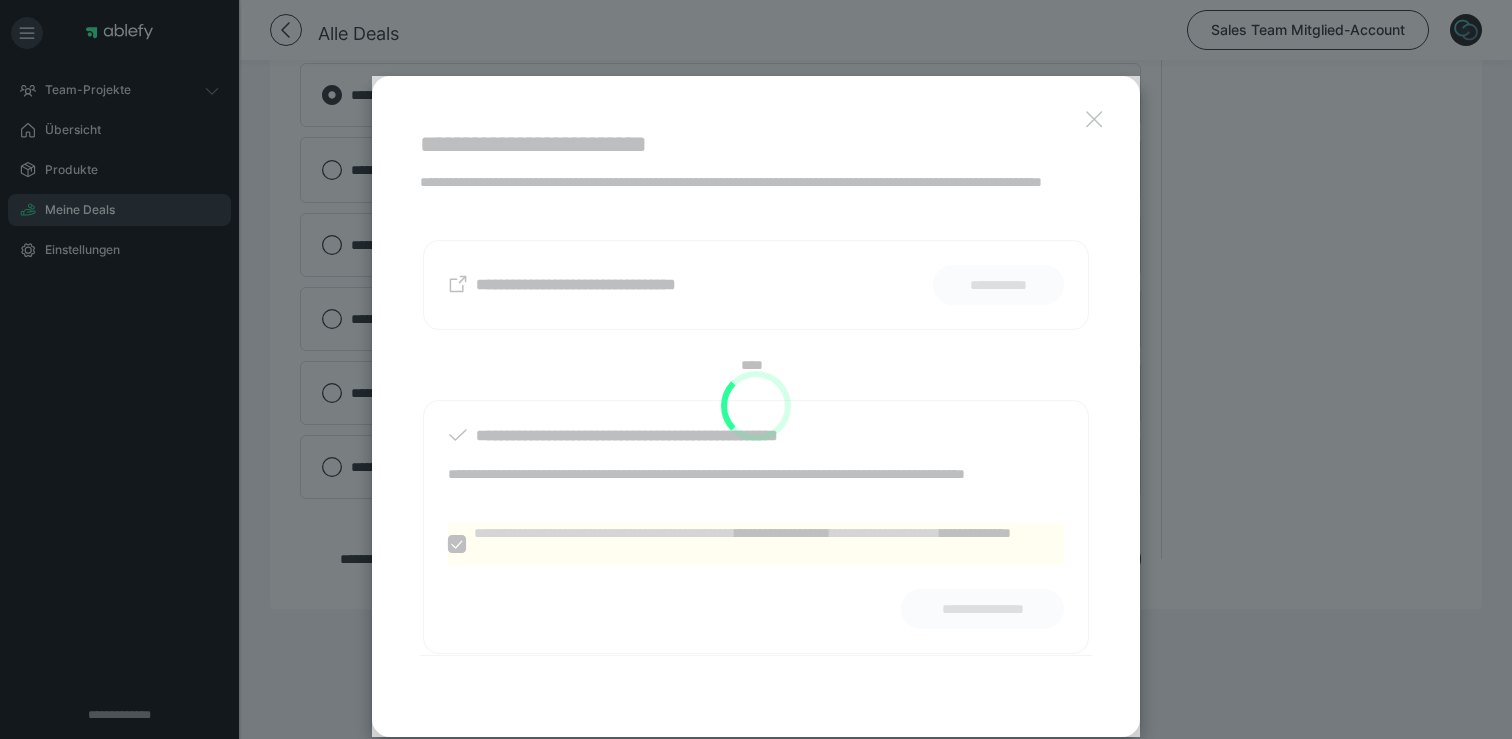 scroll, scrollTop: 816, scrollLeft: 0, axis: vertical 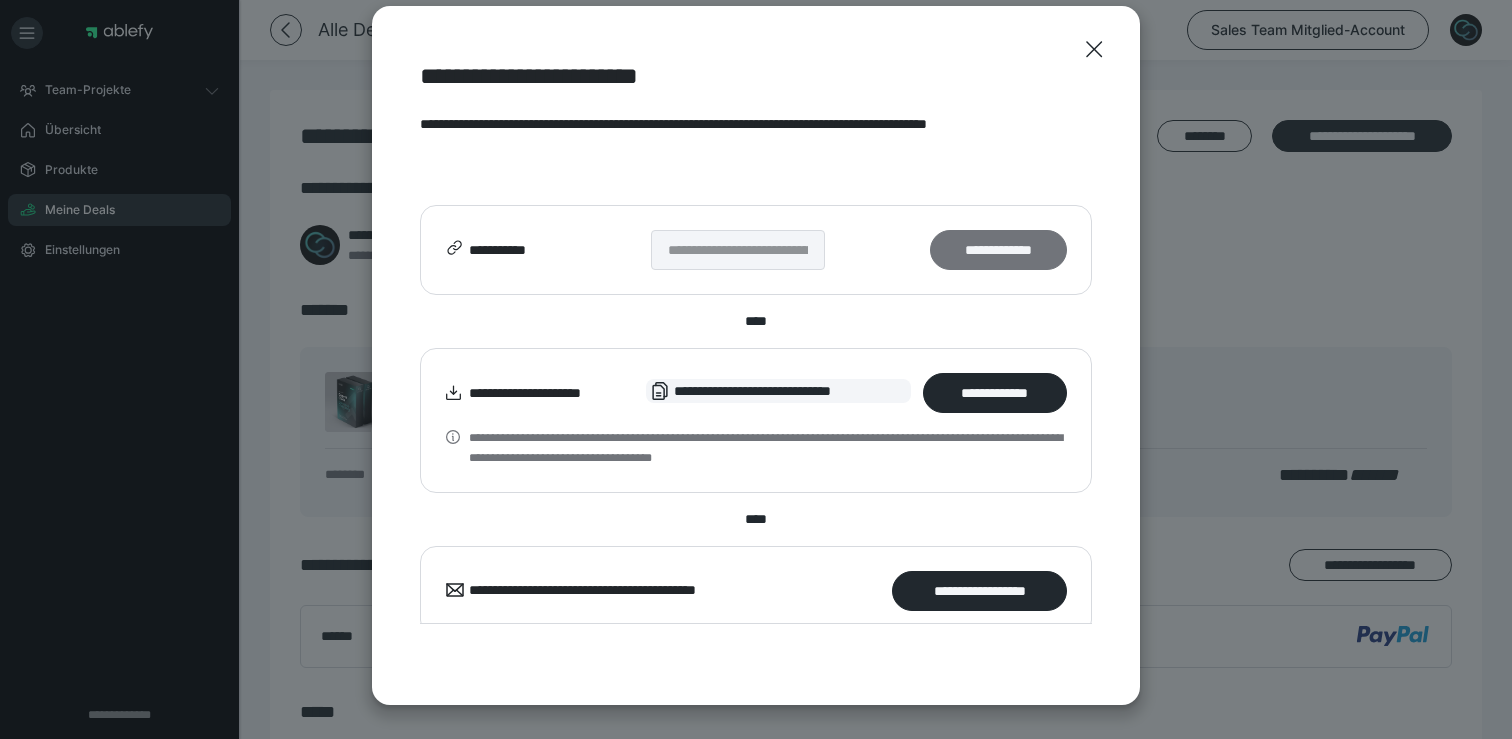 click on "**********" at bounding box center (998, 250) 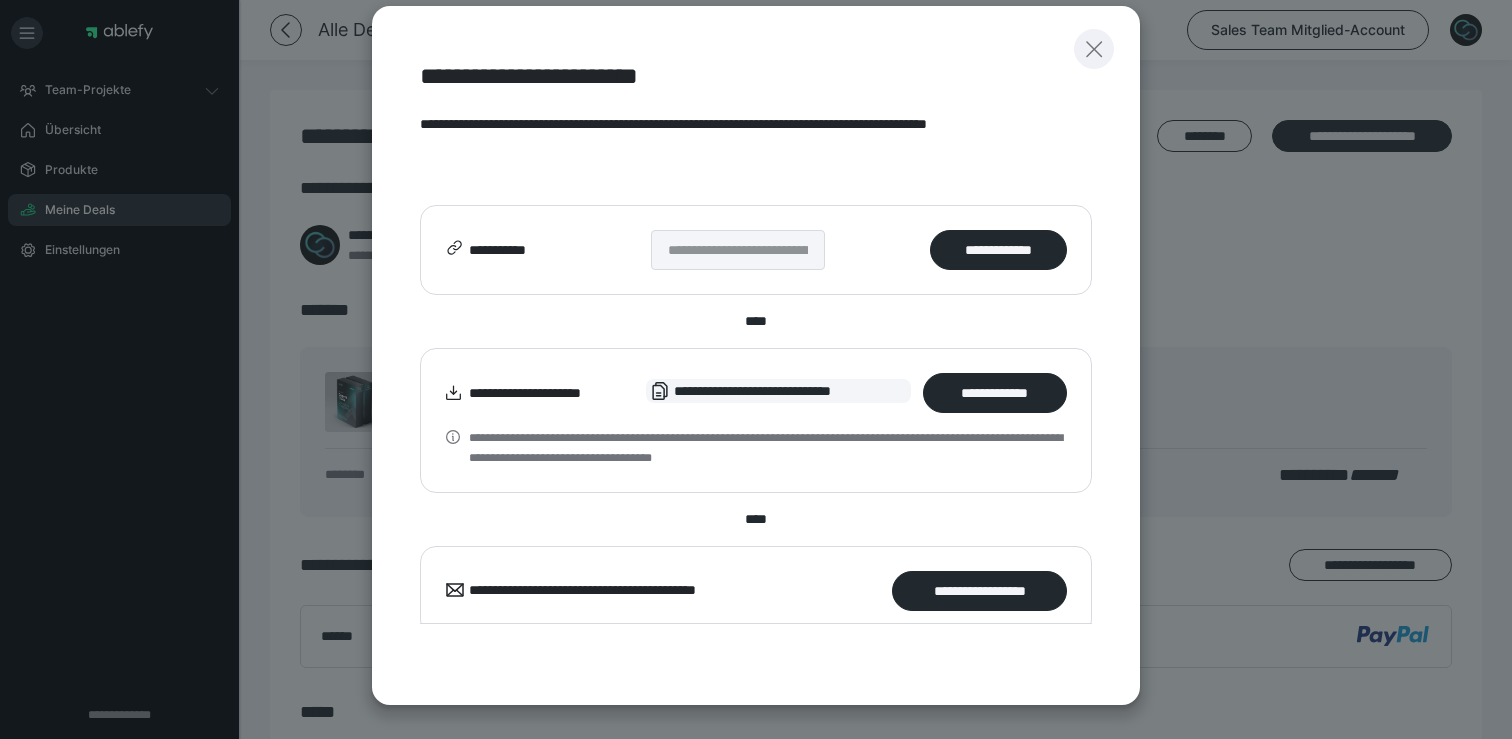 click at bounding box center [1094, 49] 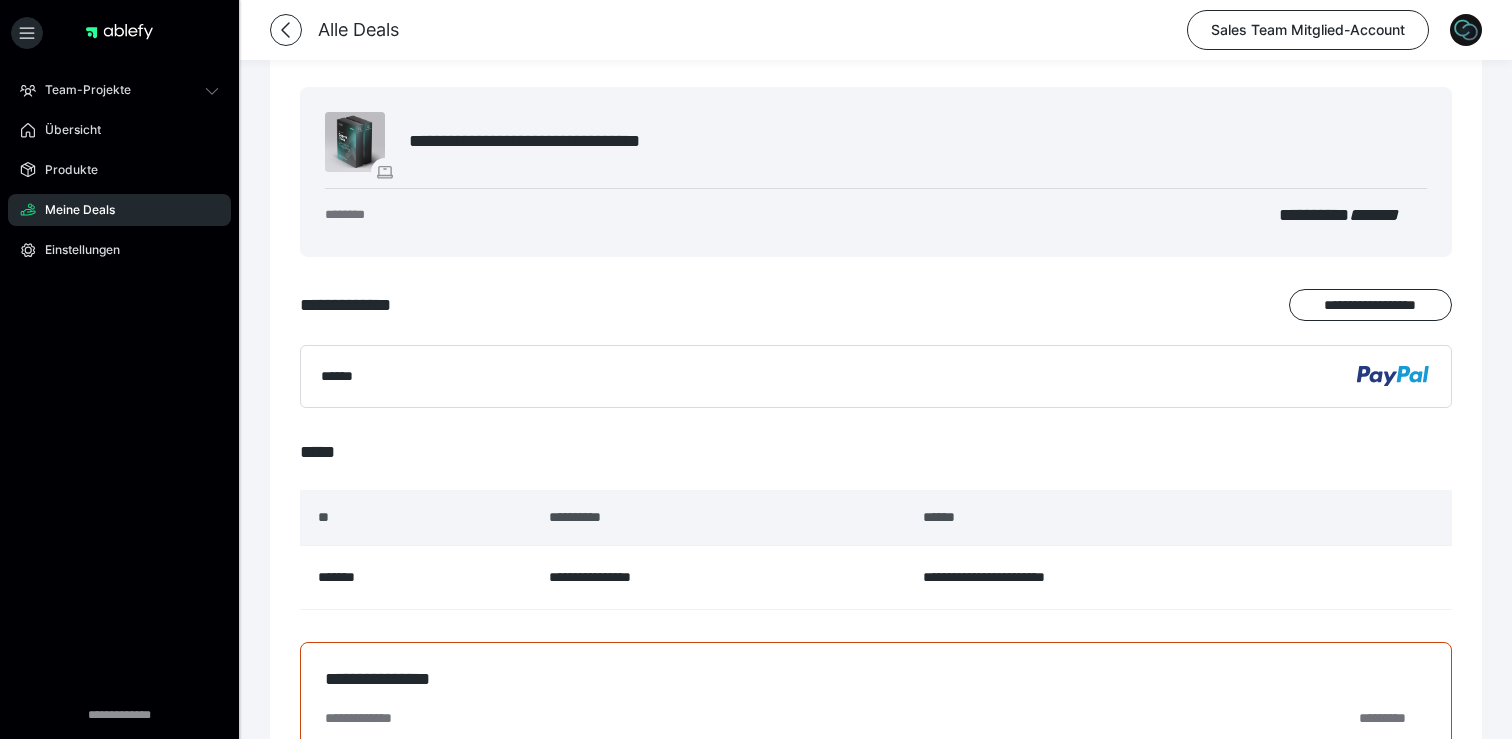 scroll, scrollTop: 0, scrollLeft: 0, axis: both 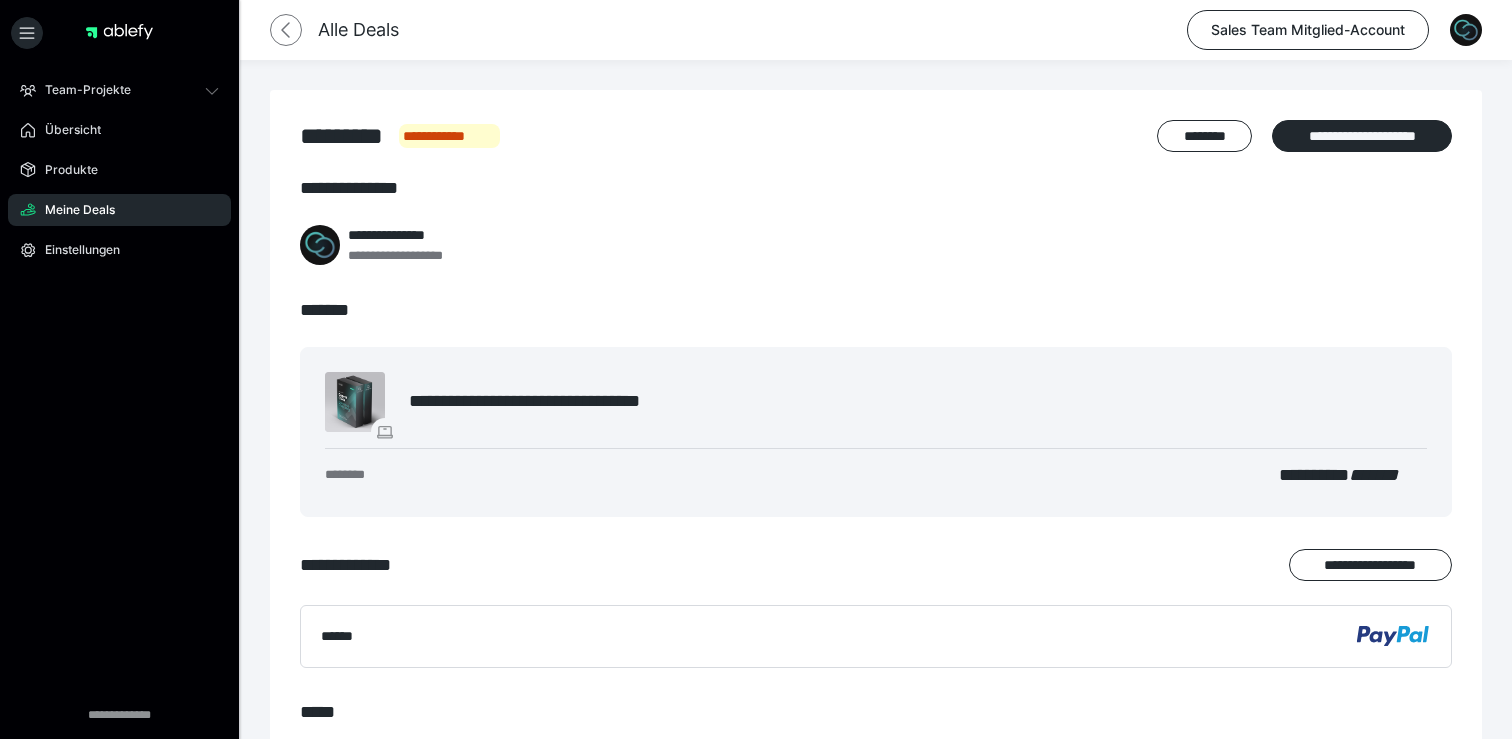 click 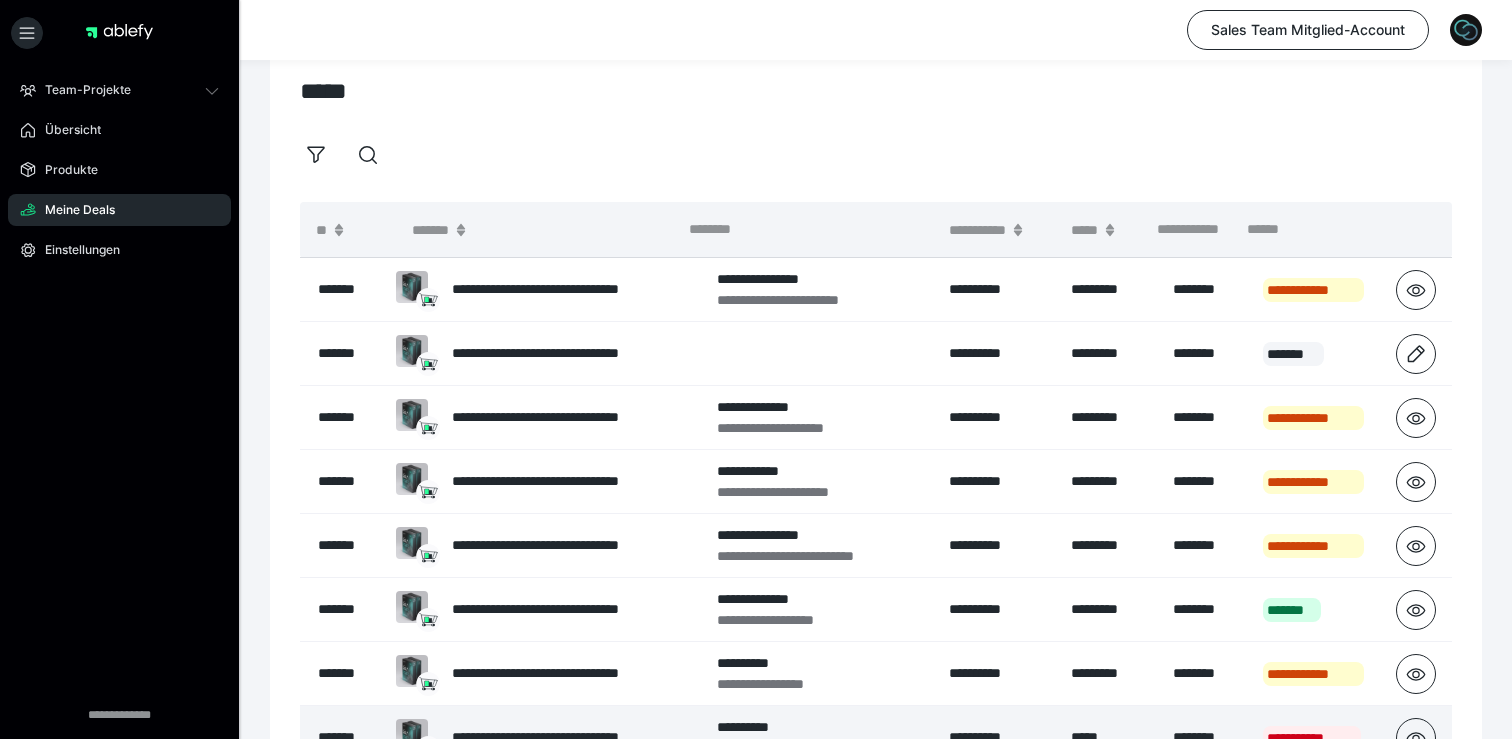 scroll, scrollTop: 0, scrollLeft: 0, axis: both 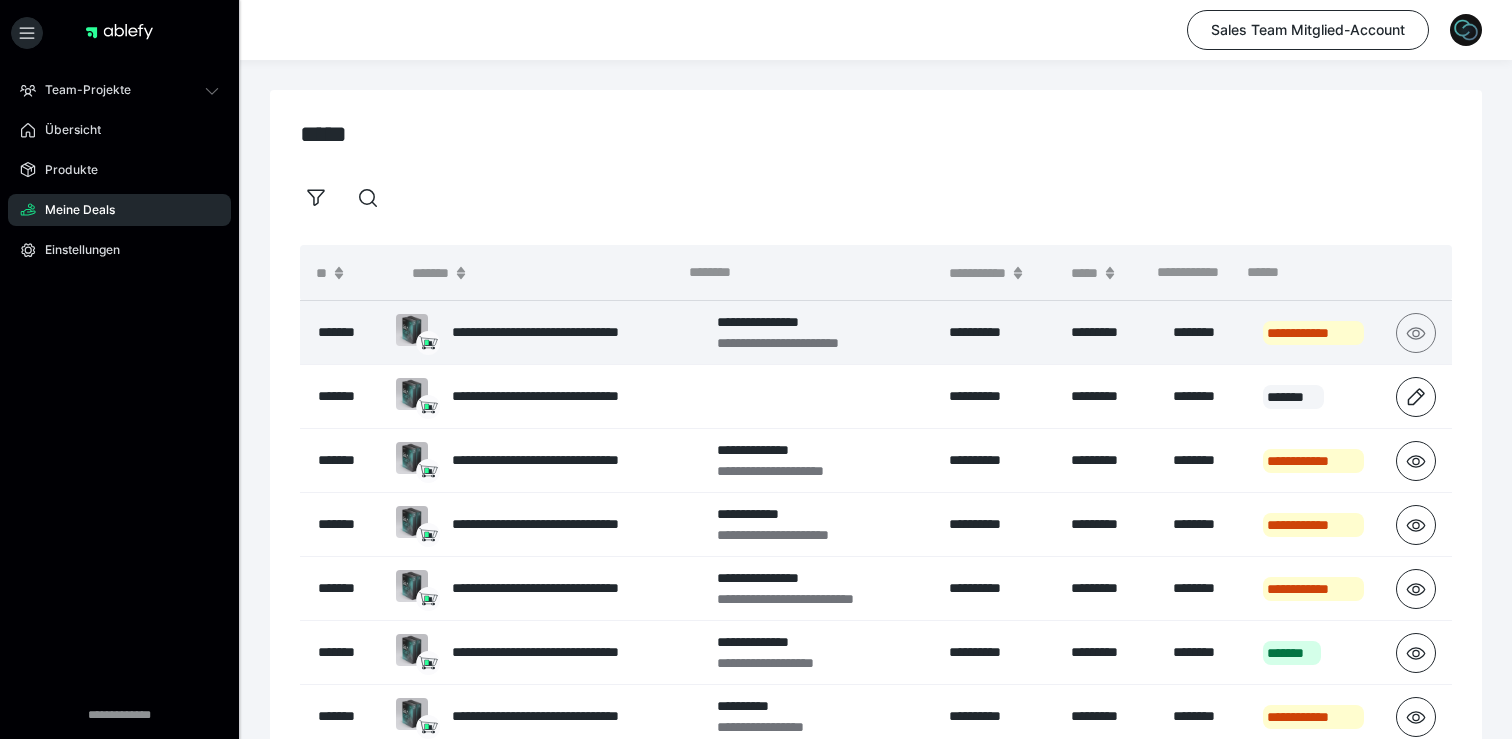 click at bounding box center [1416, 333] 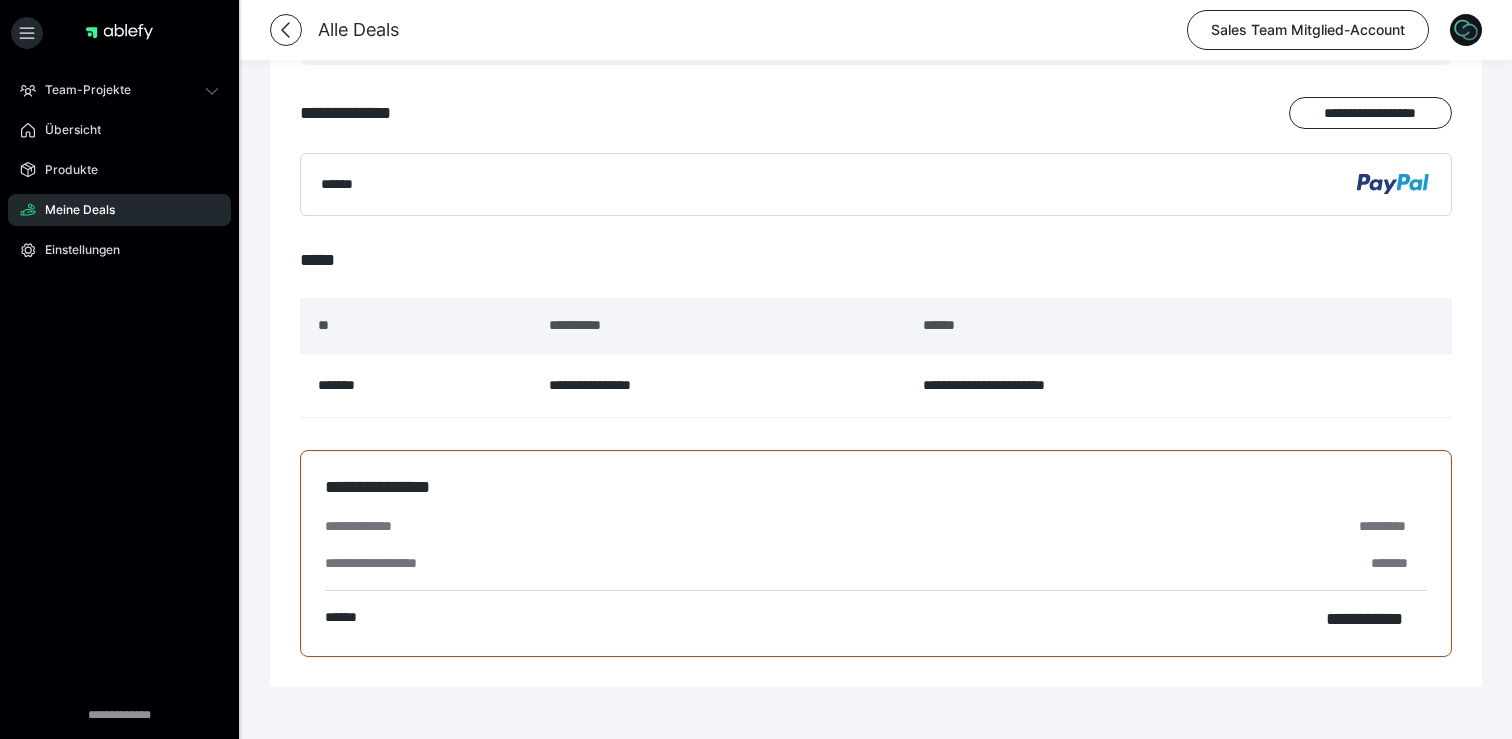 scroll, scrollTop: 531, scrollLeft: 0, axis: vertical 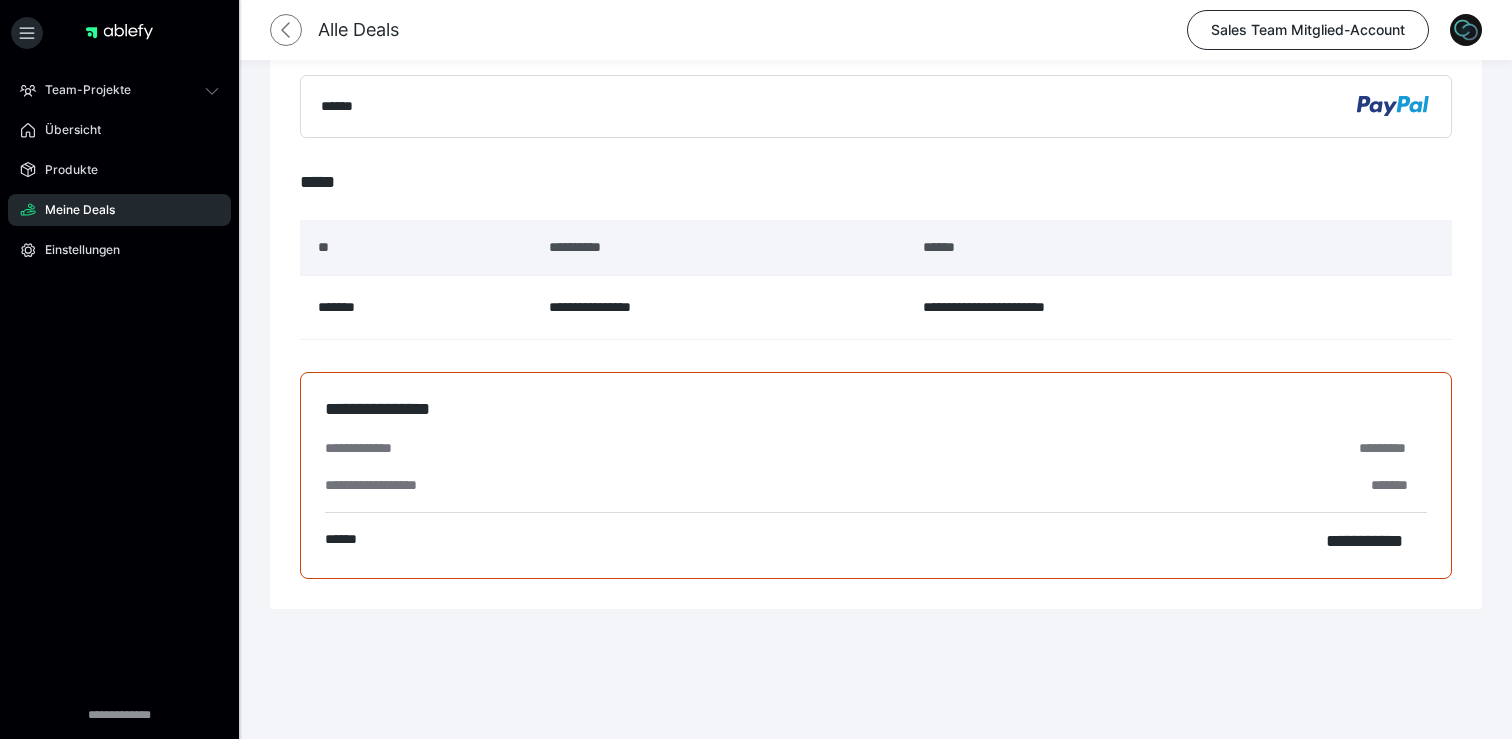 click 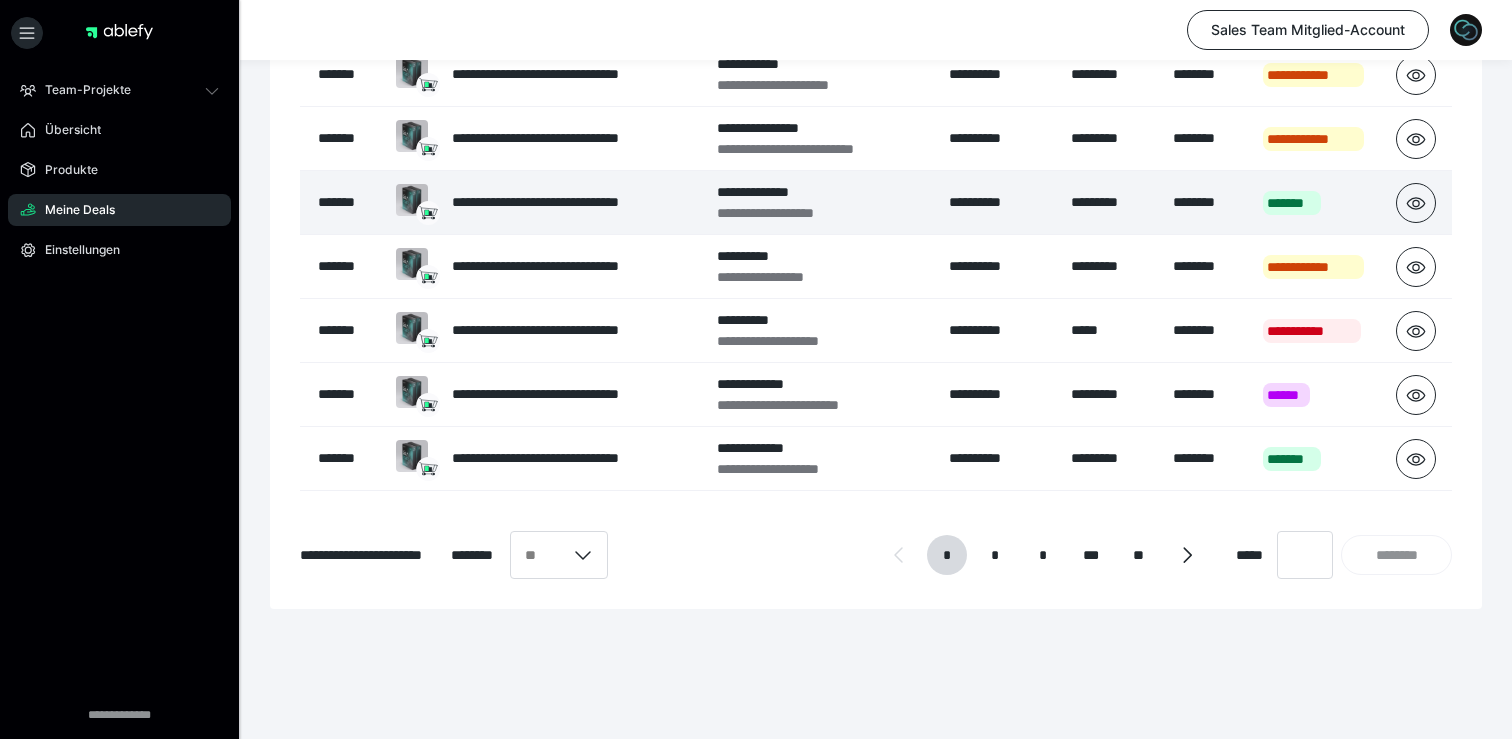 scroll, scrollTop: 0, scrollLeft: 0, axis: both 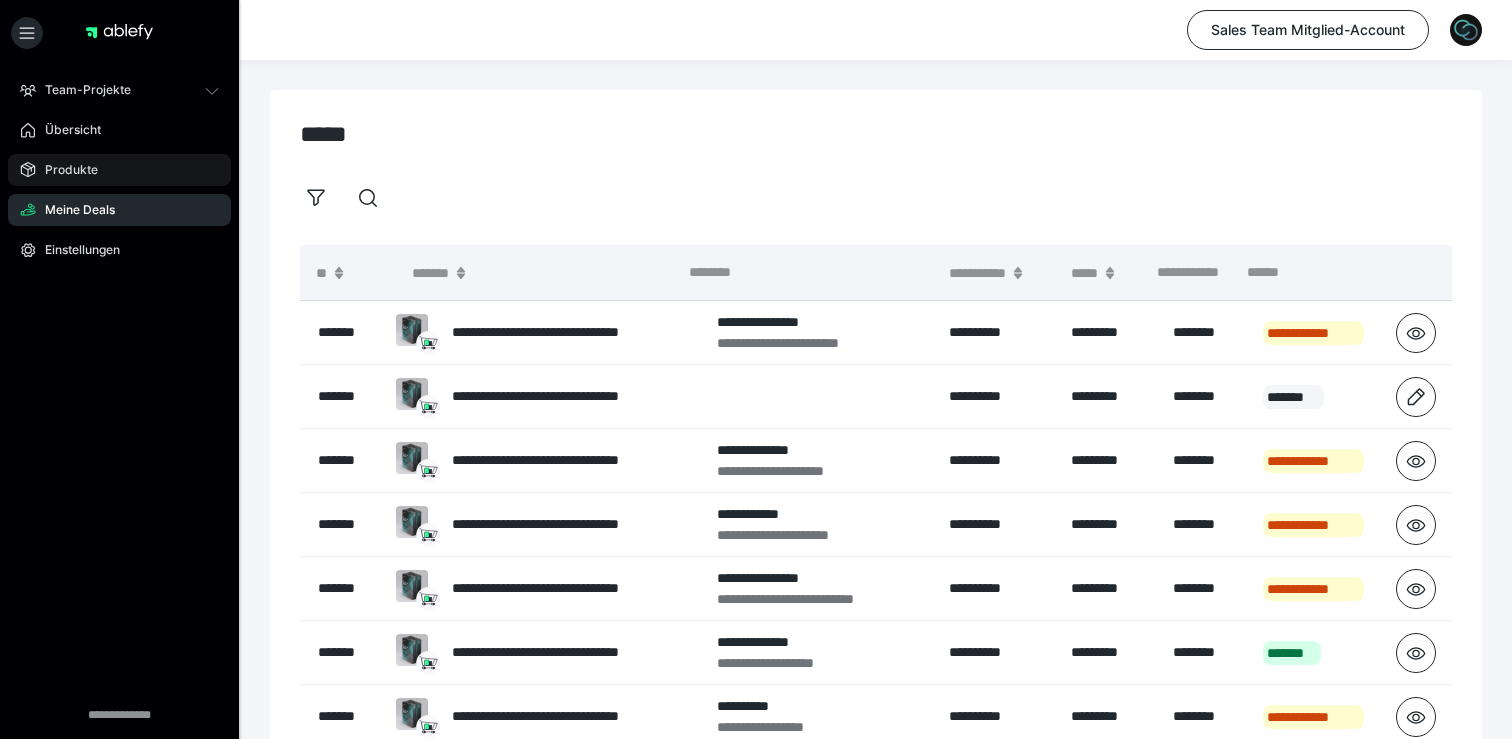 click on "Produkte" at bounding box center [119, 170] 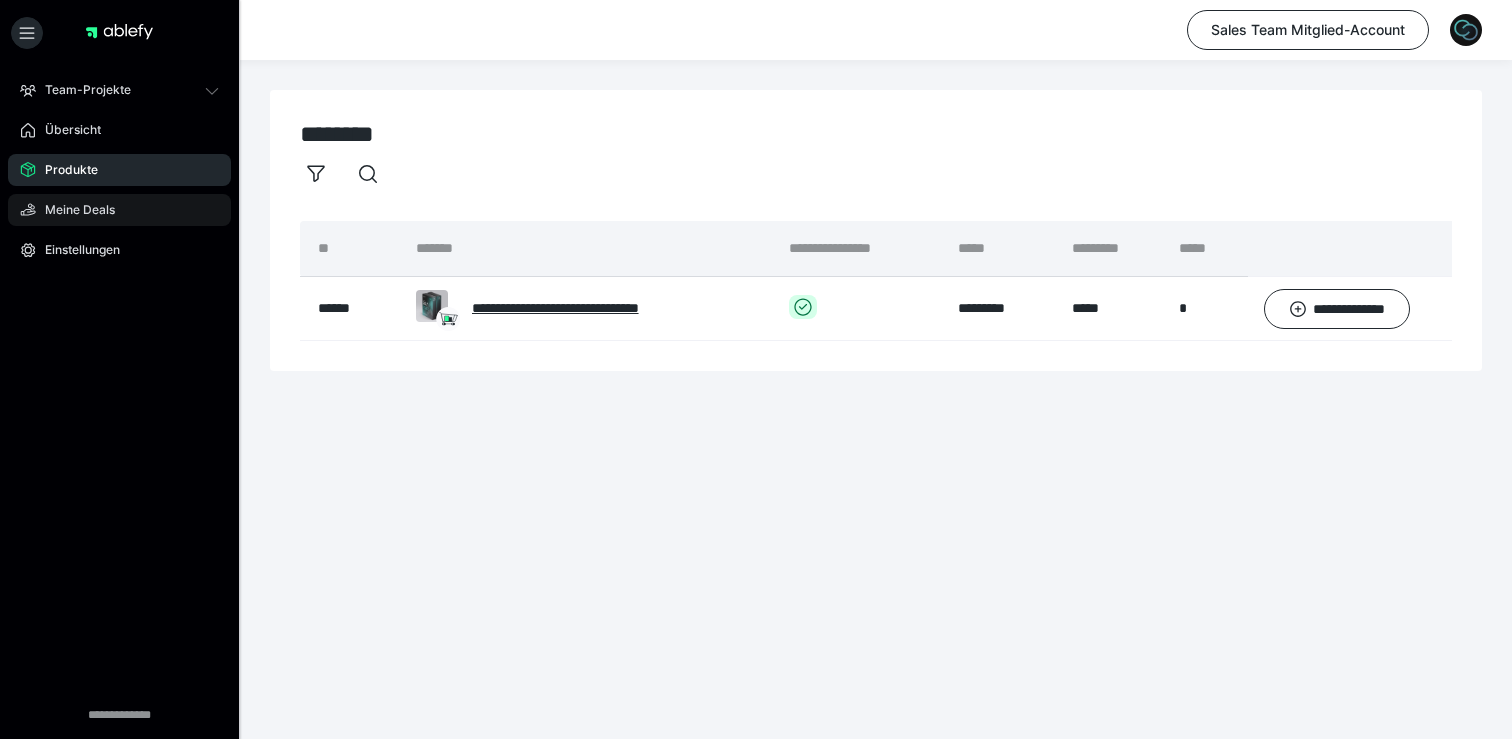 click on "Meine Deals" at bounding box center (119, 210) 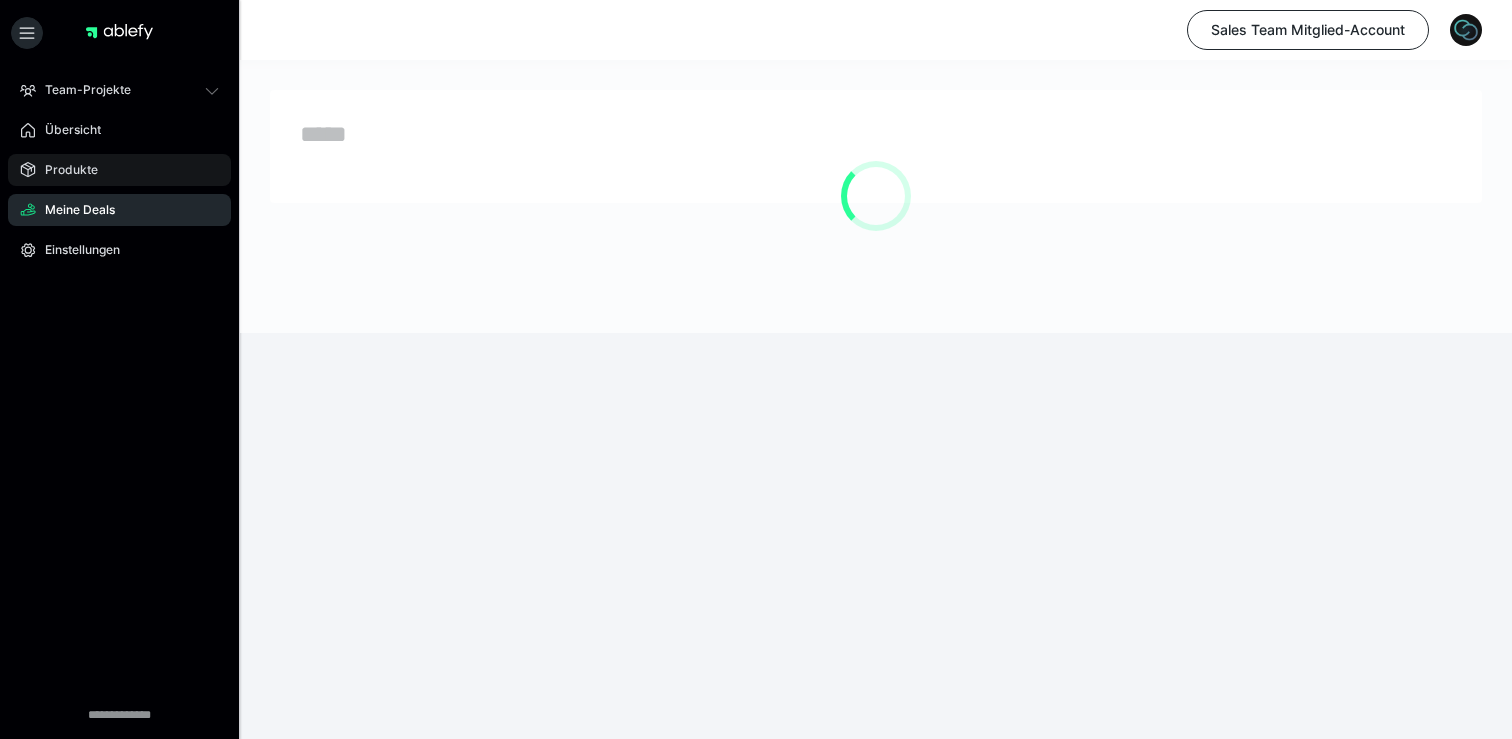 click on "Produkte" at bounding box center (119, 170) 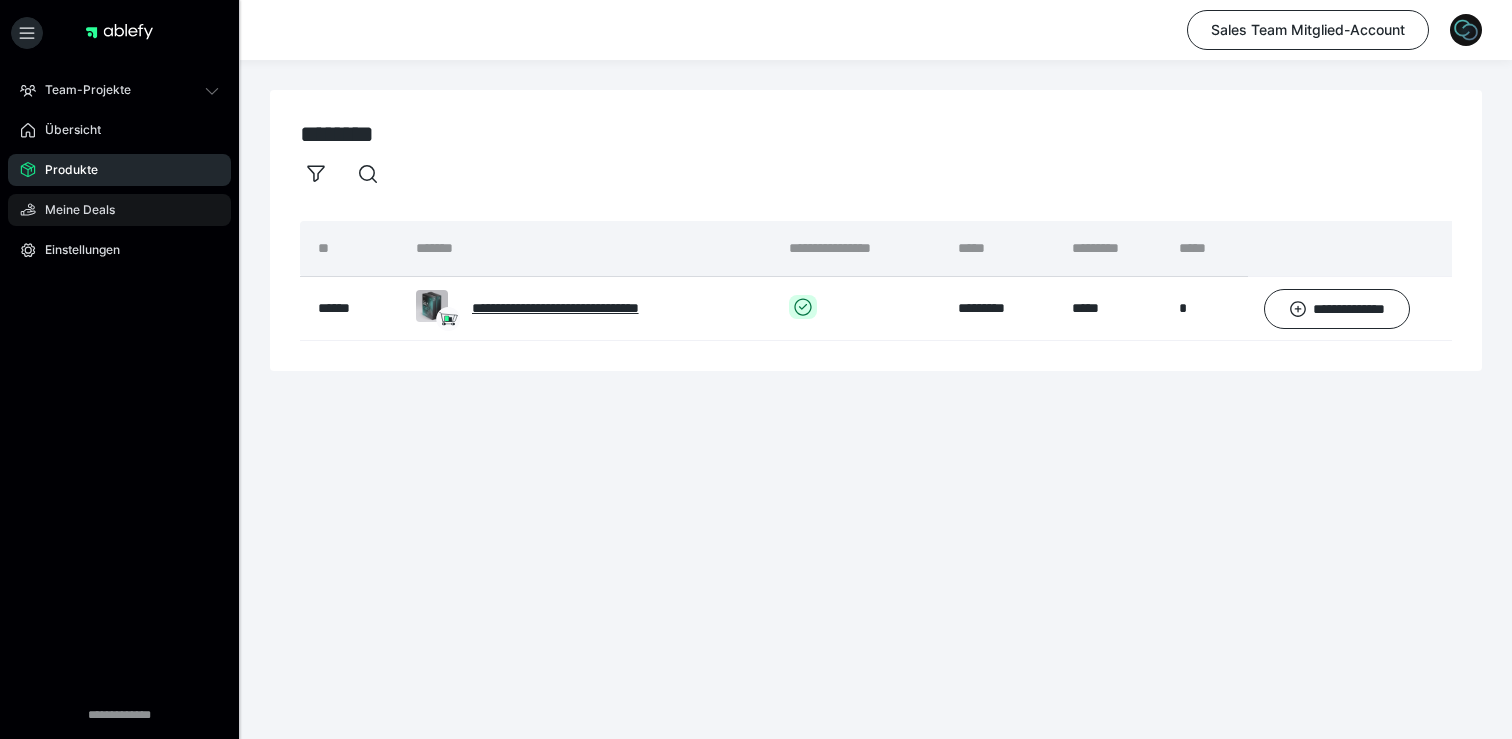 click on "Meine Deals" at bounding box center [119, 210] 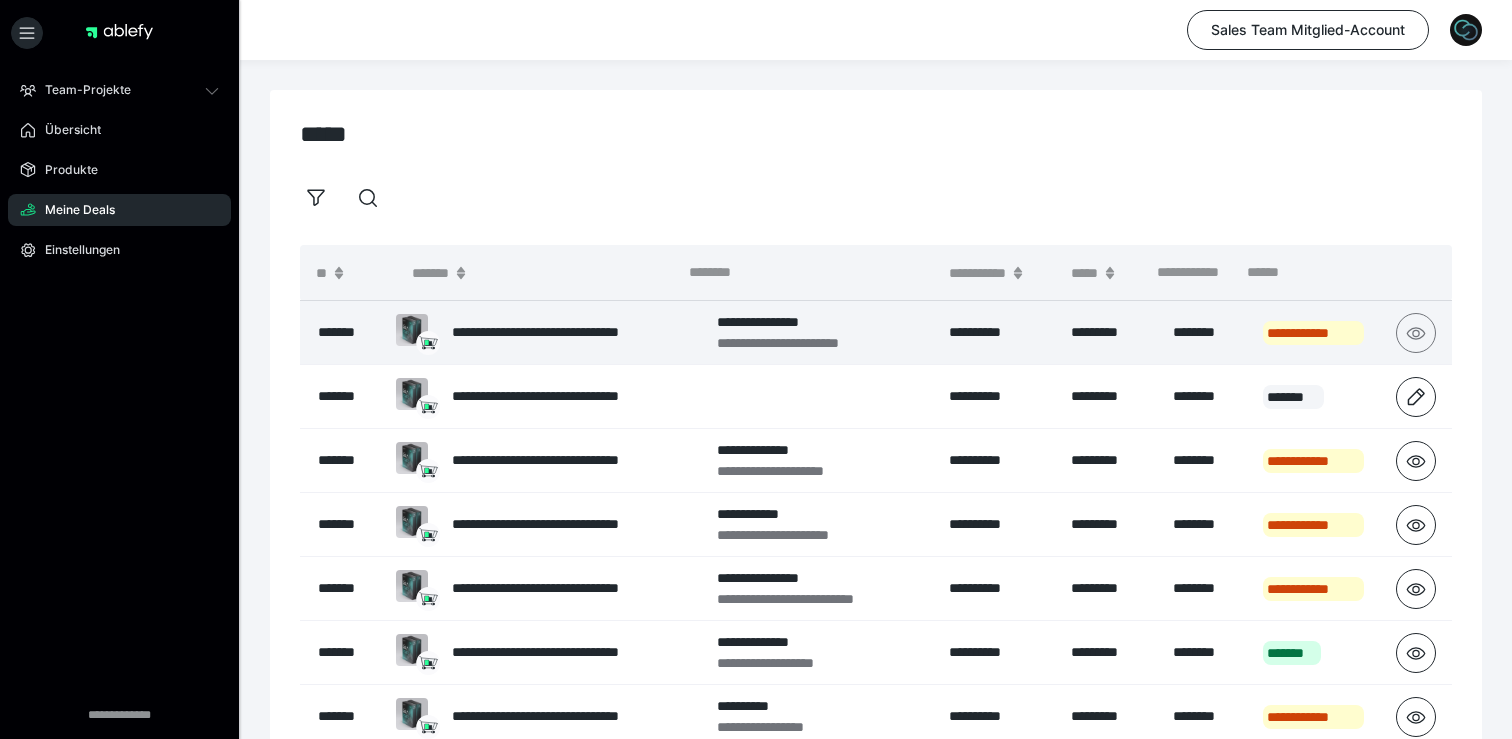 click 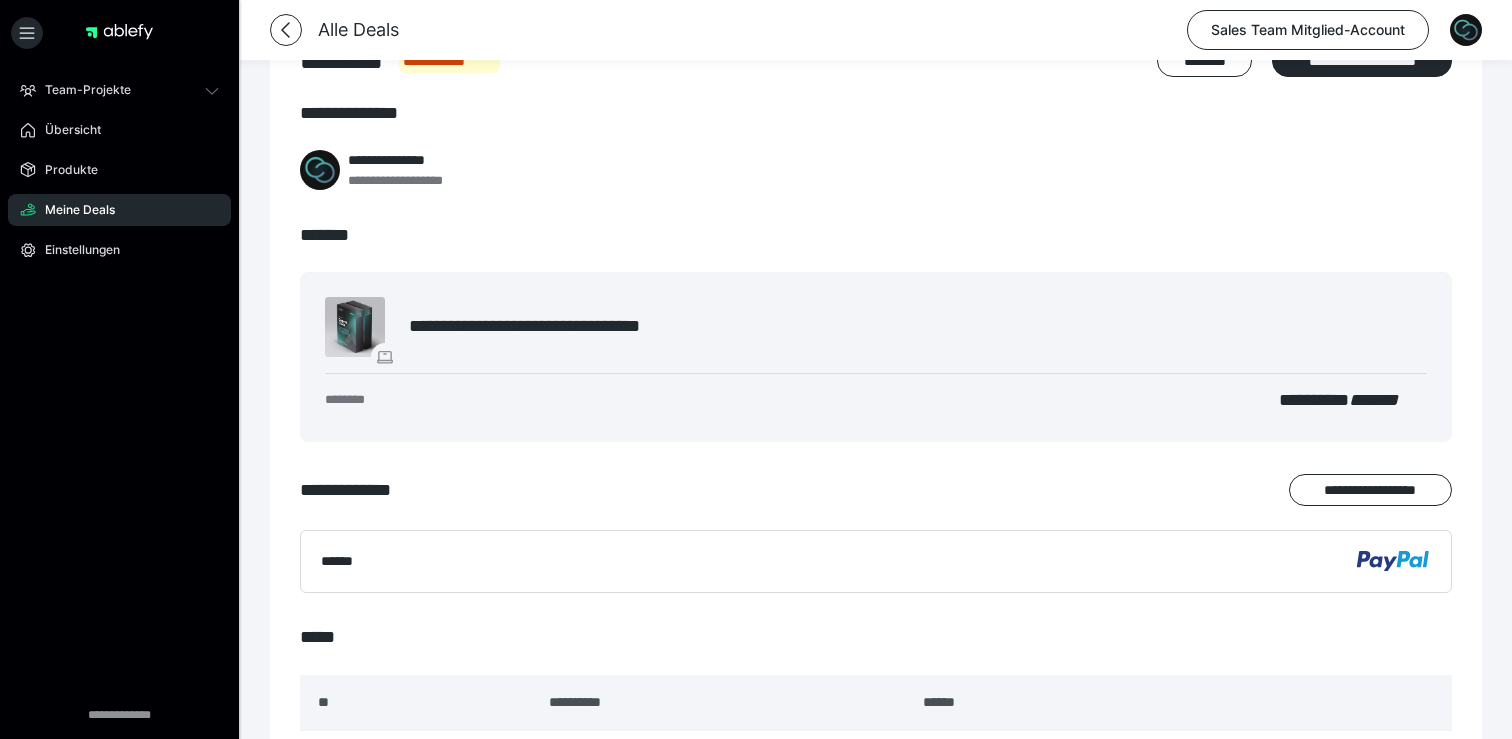 scroll, scrollTop: 0, scrollLeft: 0, axis: both 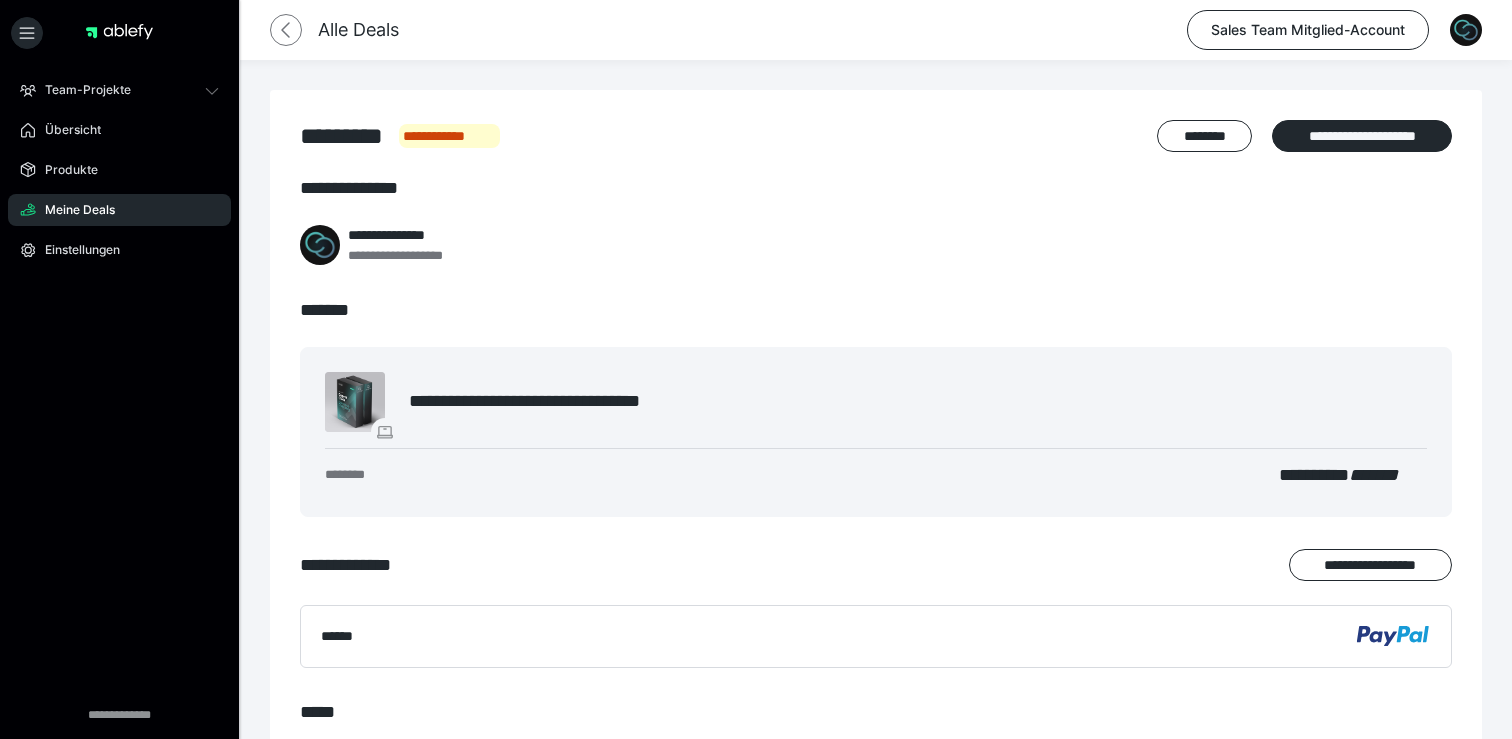 click 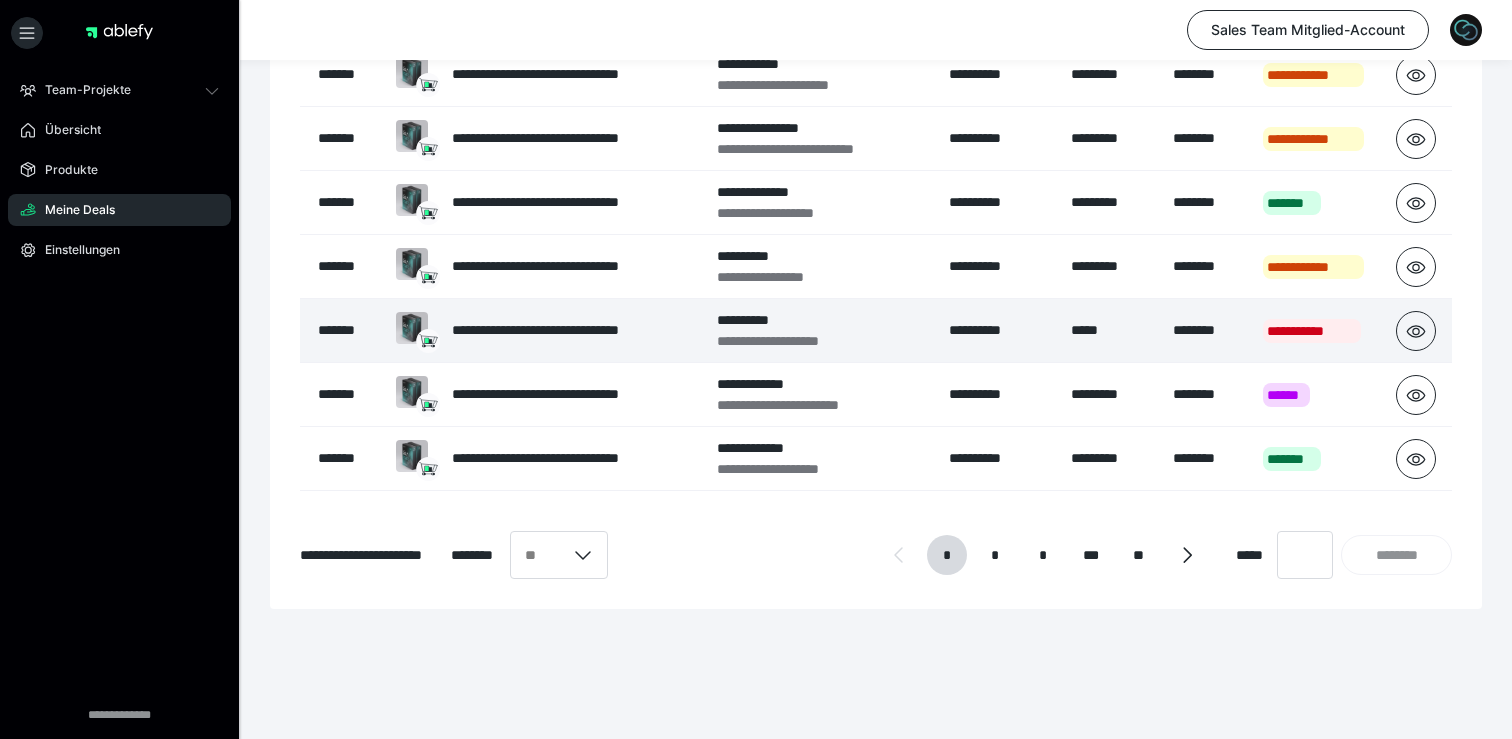 scroll, scrollTop: 0, scrollLeft: 0, axis: both 